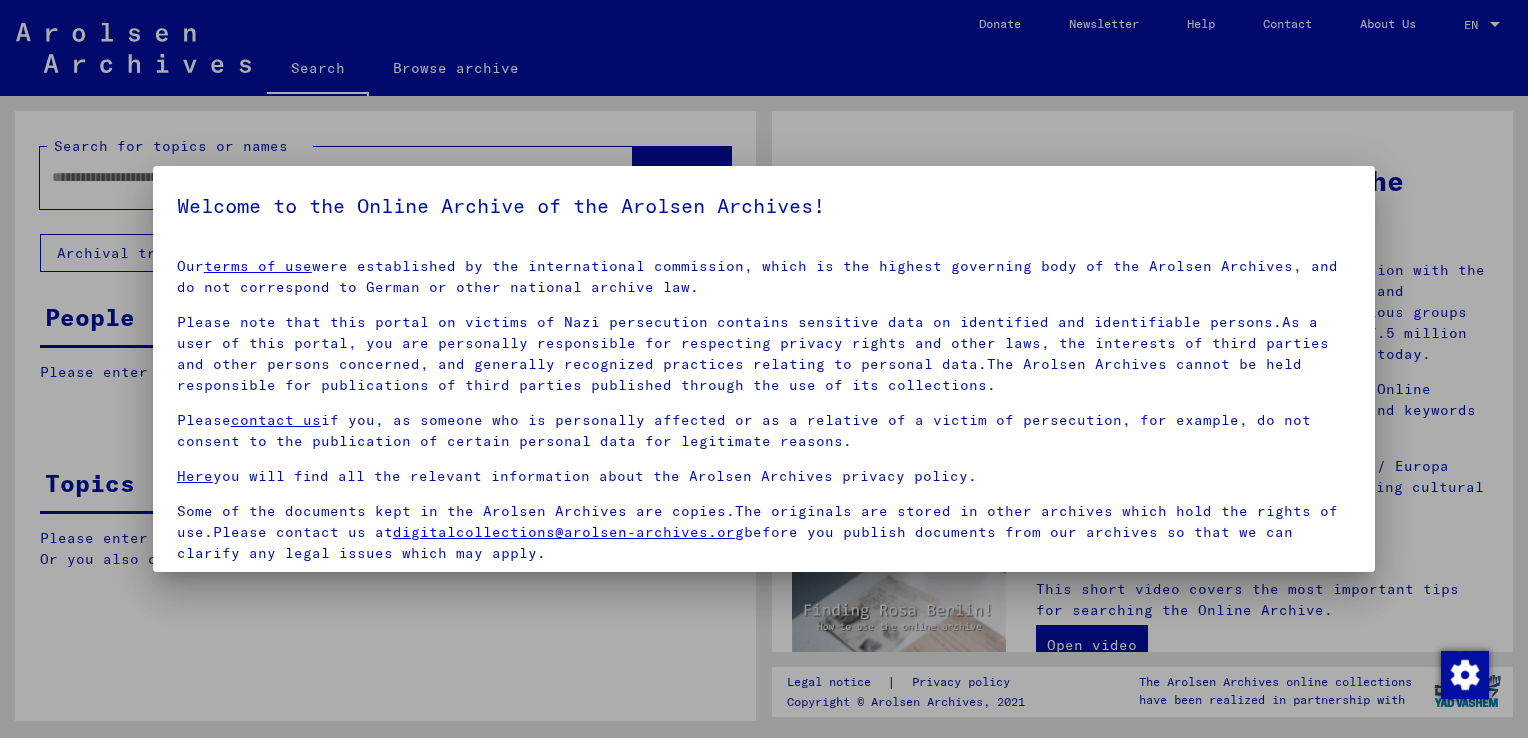 scroll, scrollTop: 0, scrollLeft: 0, axis: both 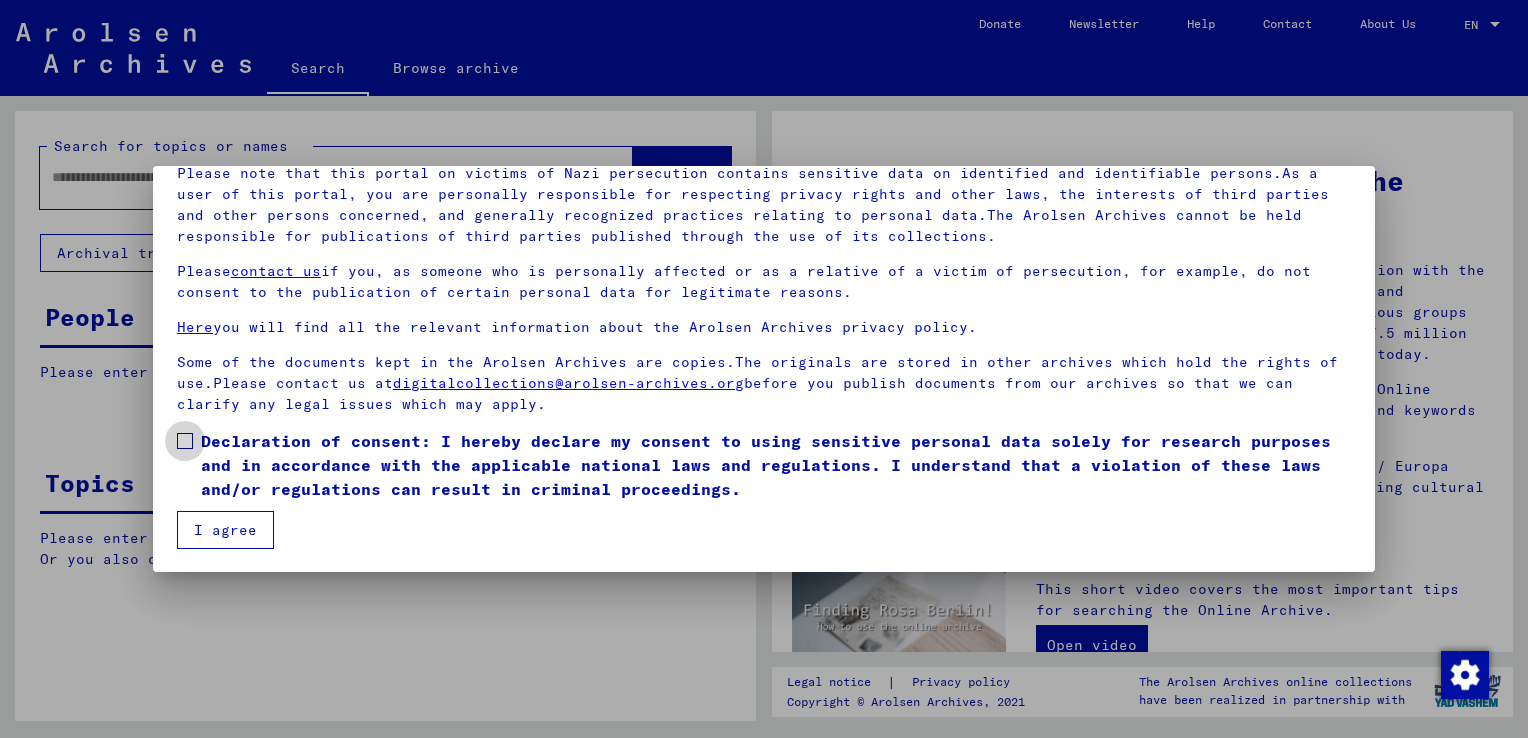 click at bounding box center [185, 441] 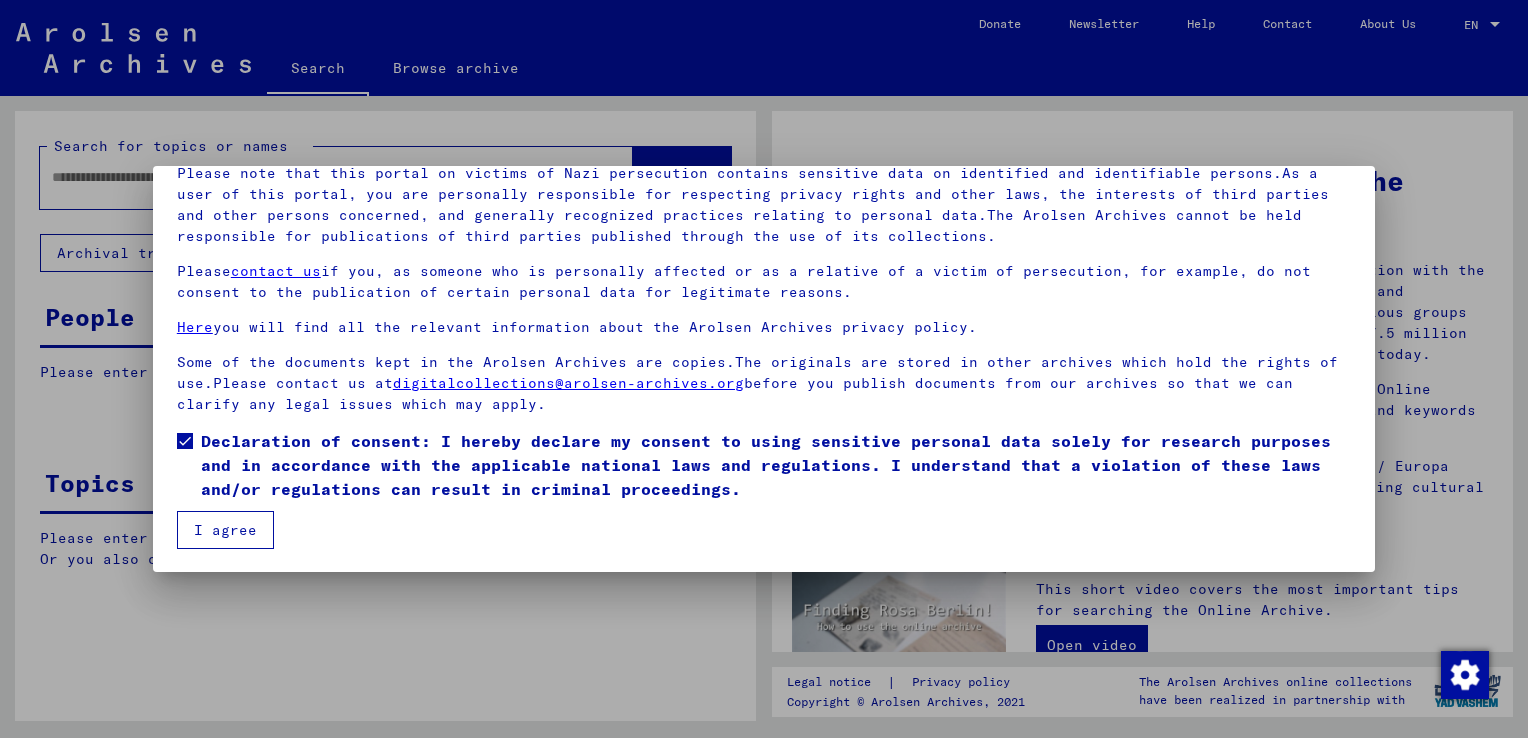 click on "I agree" at bounding box center [225, 530] 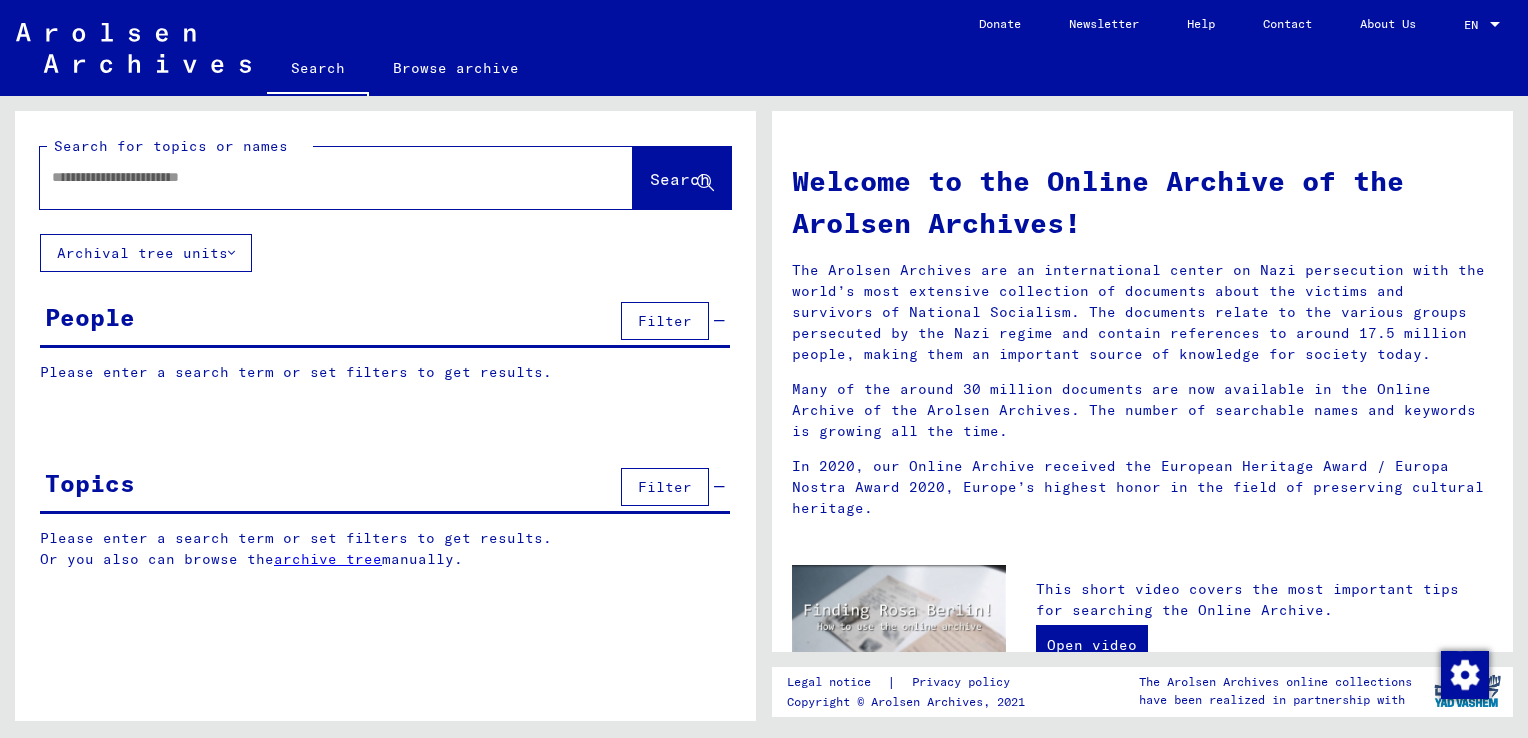 click at bounding box center (312, 177) 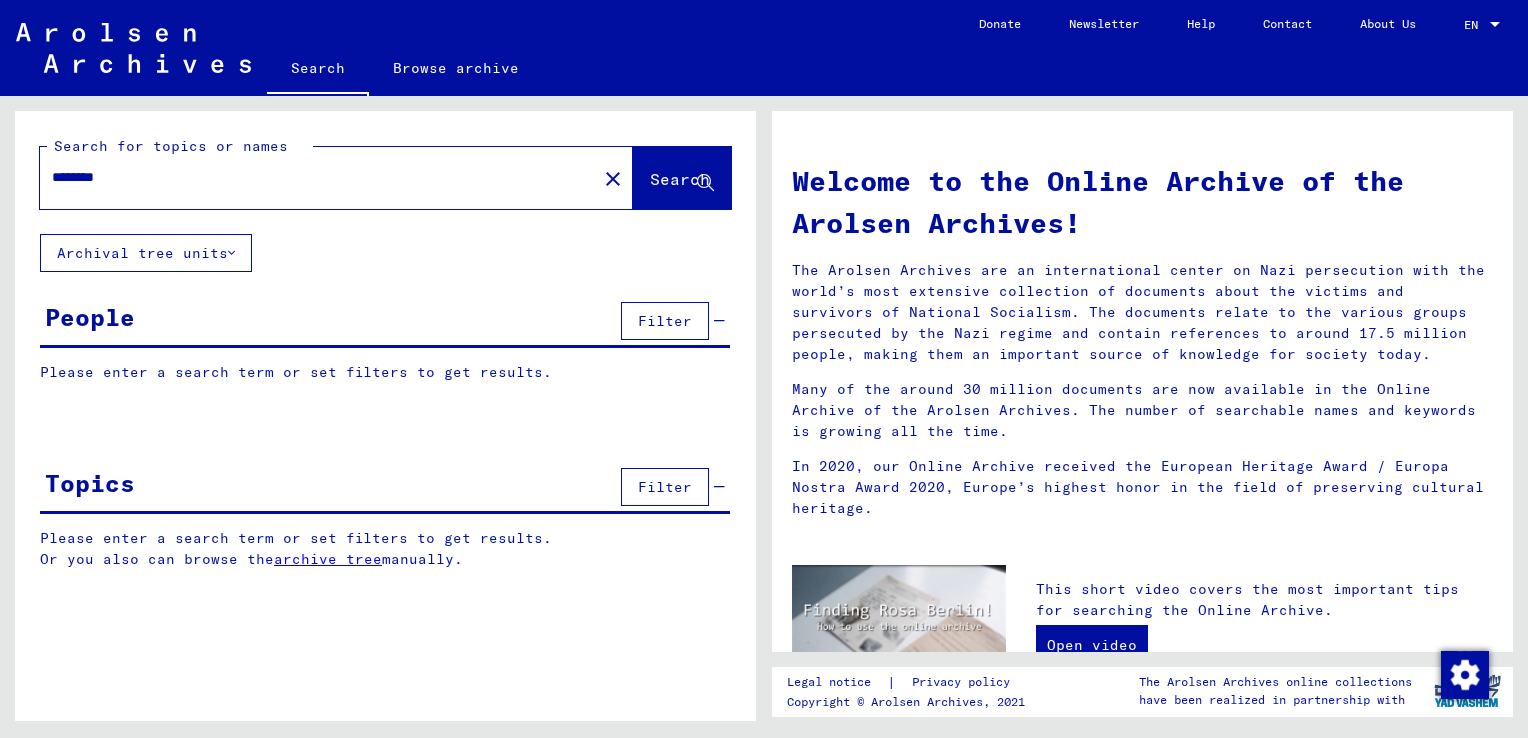 type on "********" 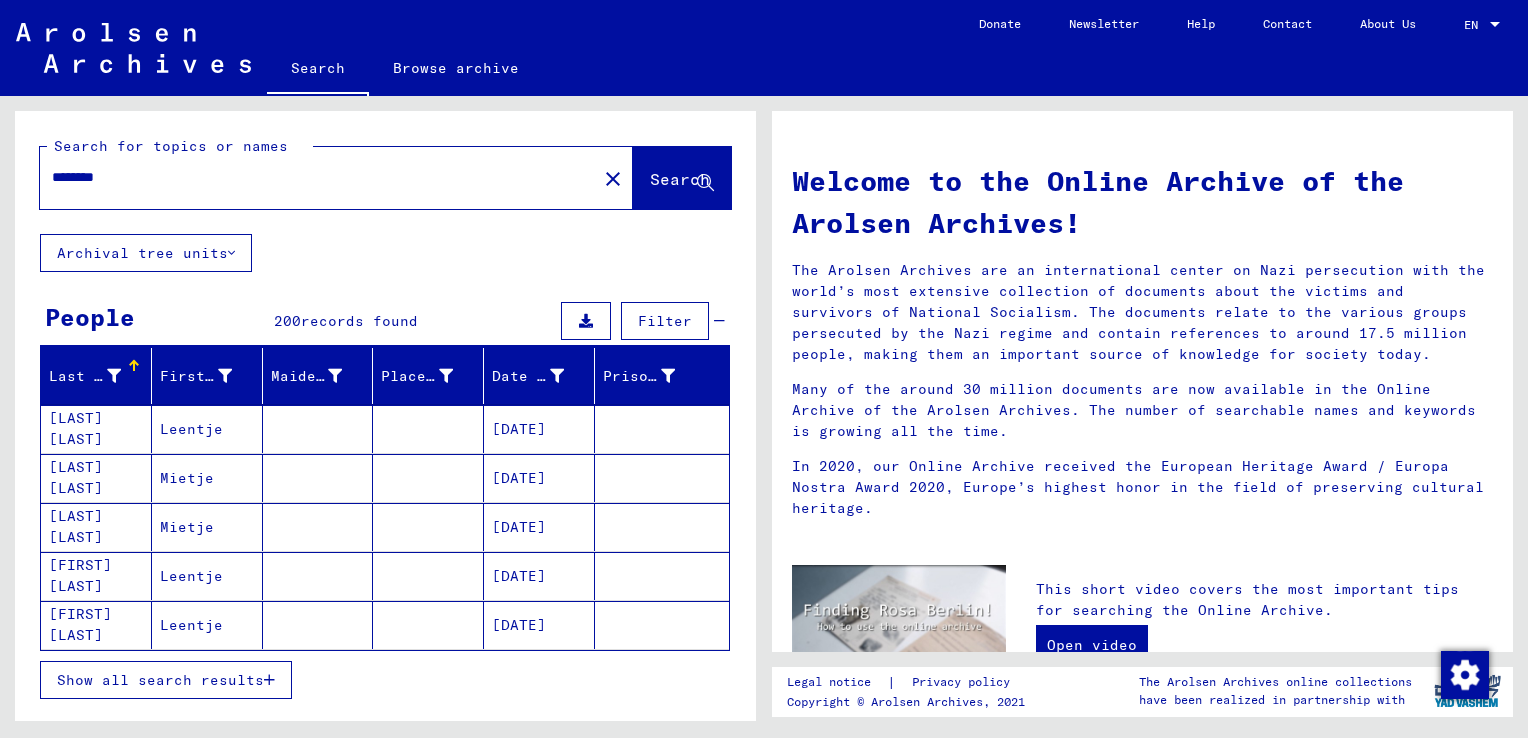 click on "[DATE]" at bounding box center [539, 478] 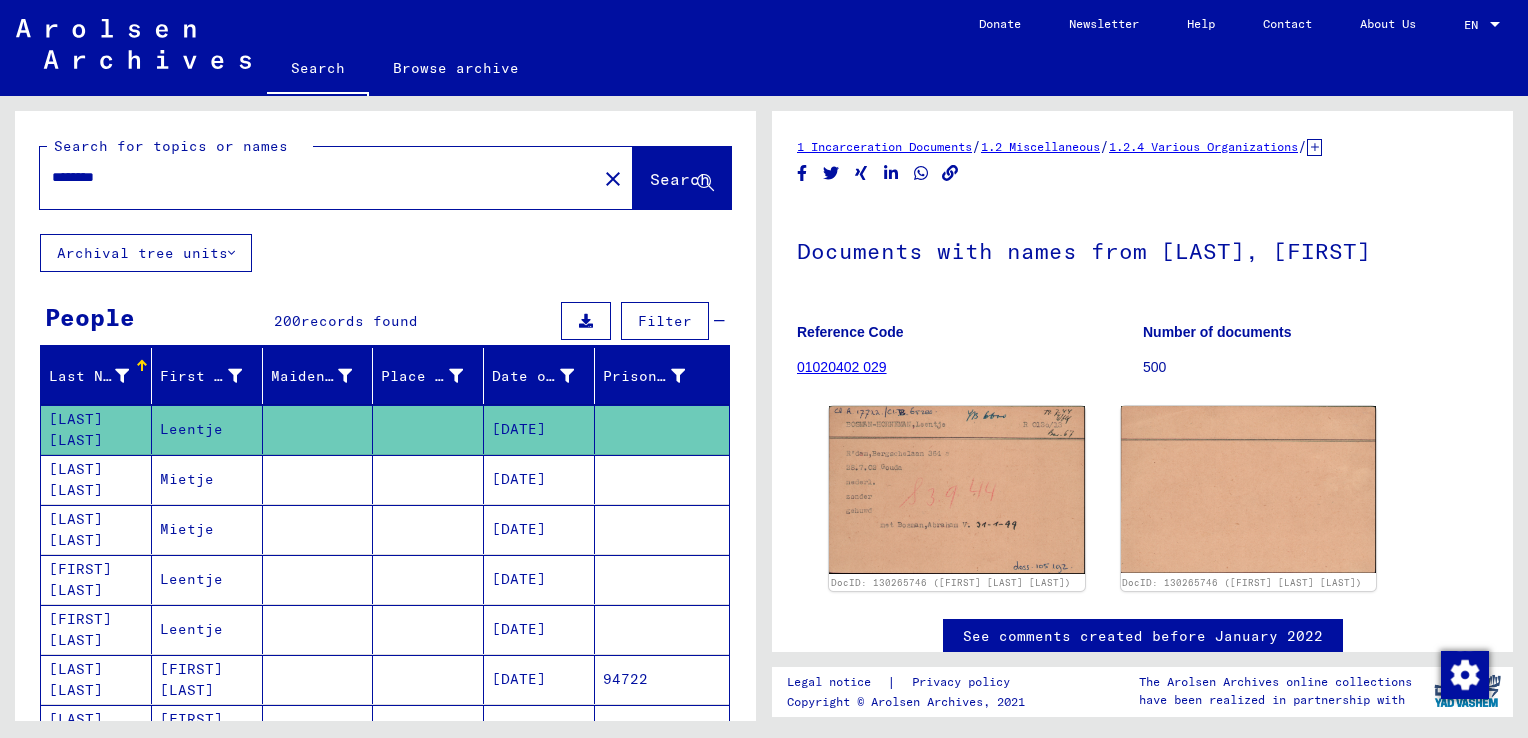 scroll, scrollTop: 0, scrollLeft: 0, axis: both 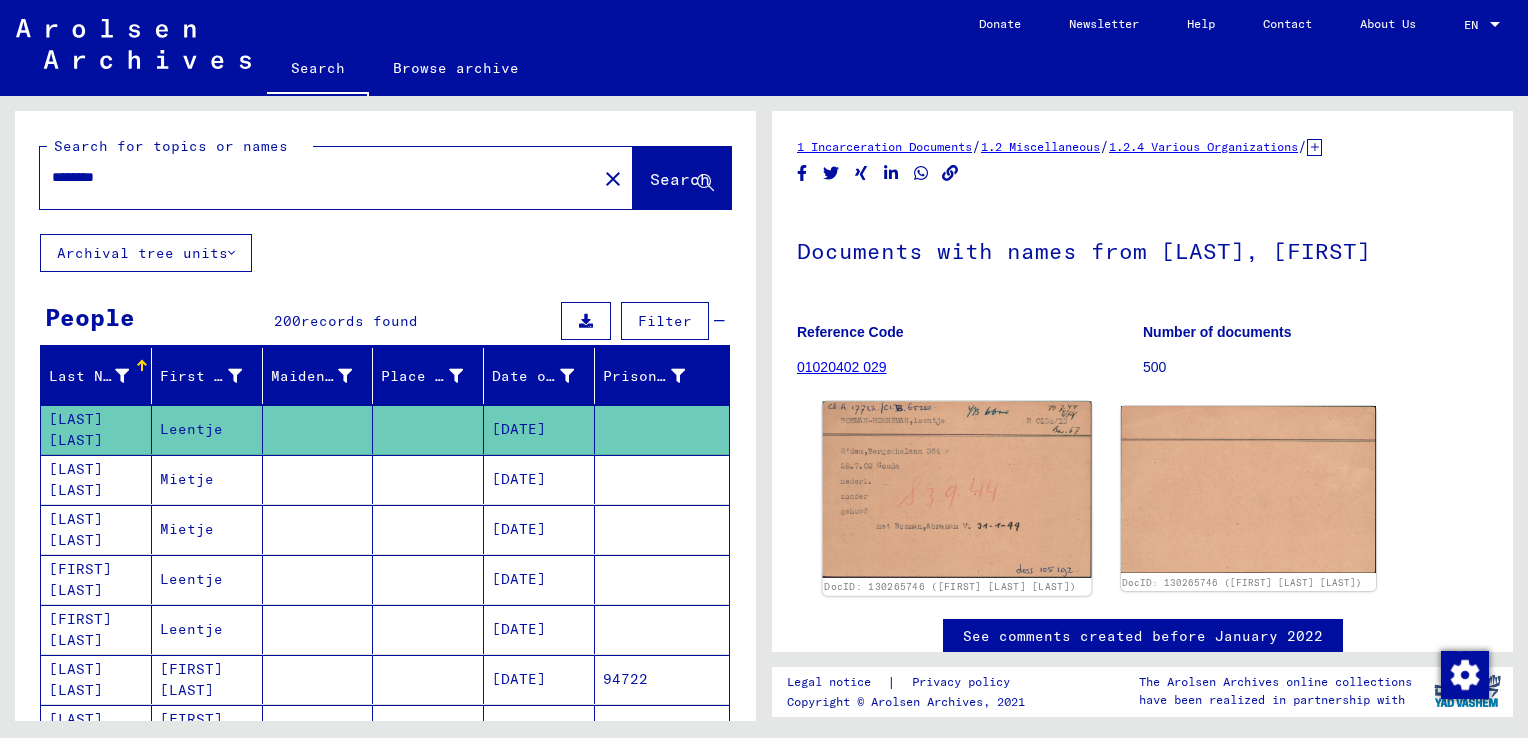 click 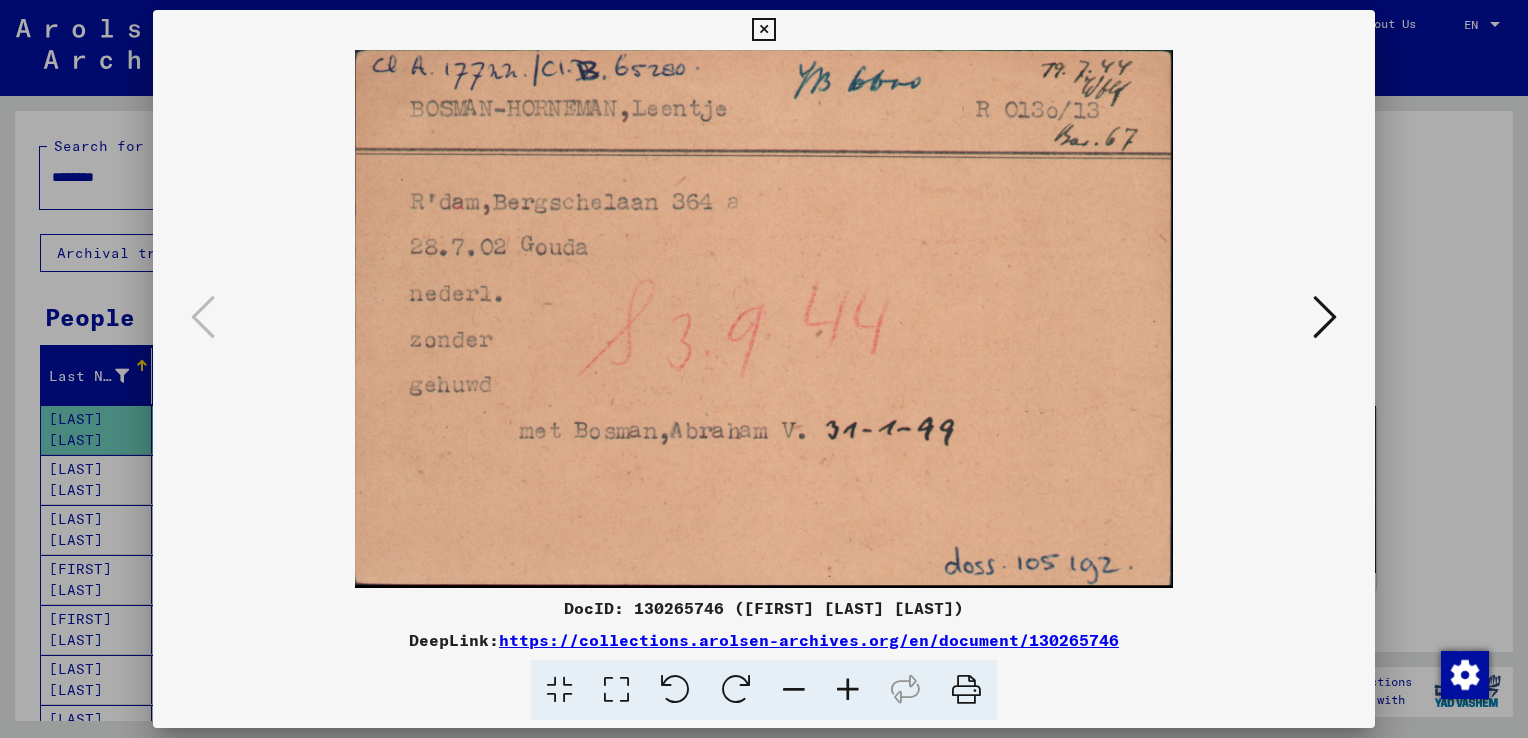 click at bounding box center (1325, 317) 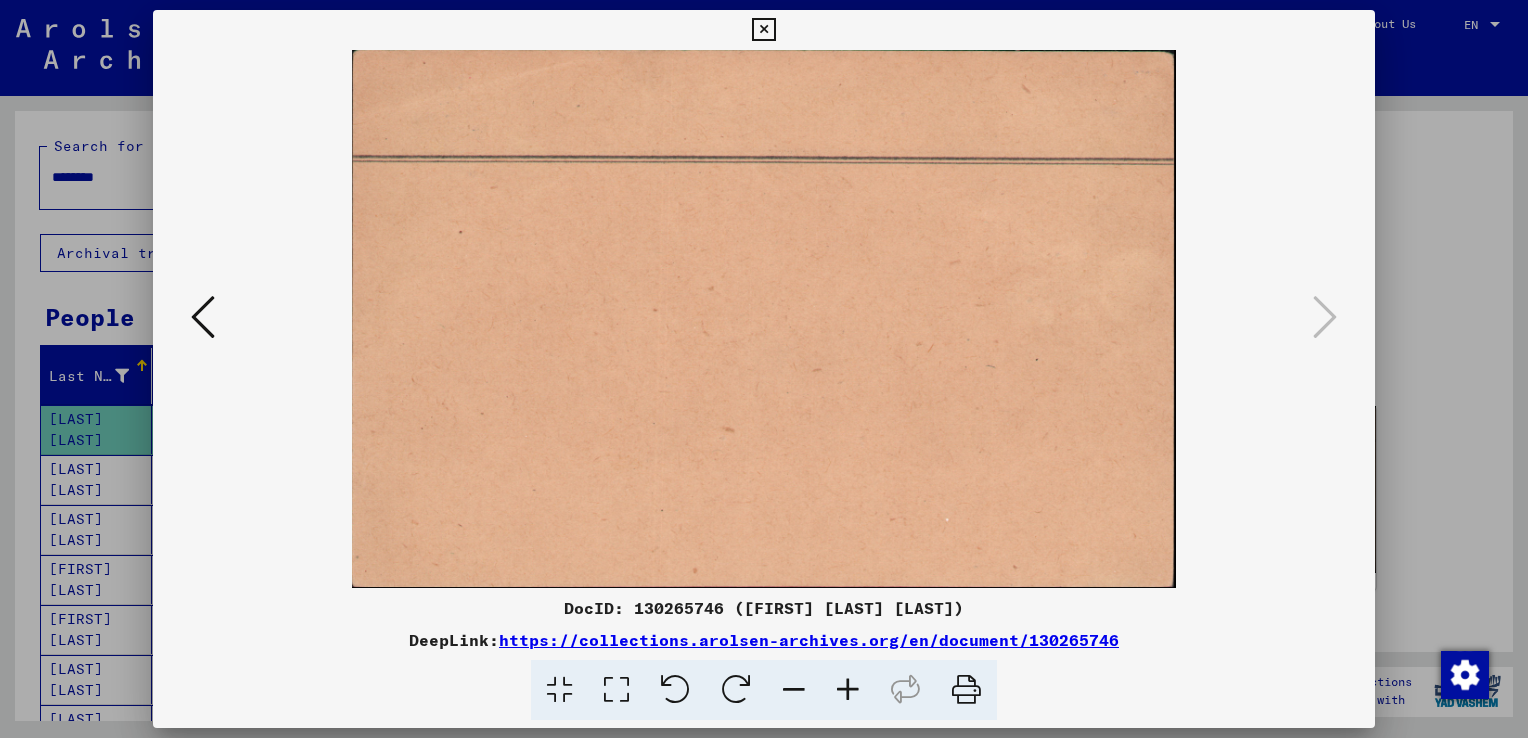 click at bounding box center (203, 317) 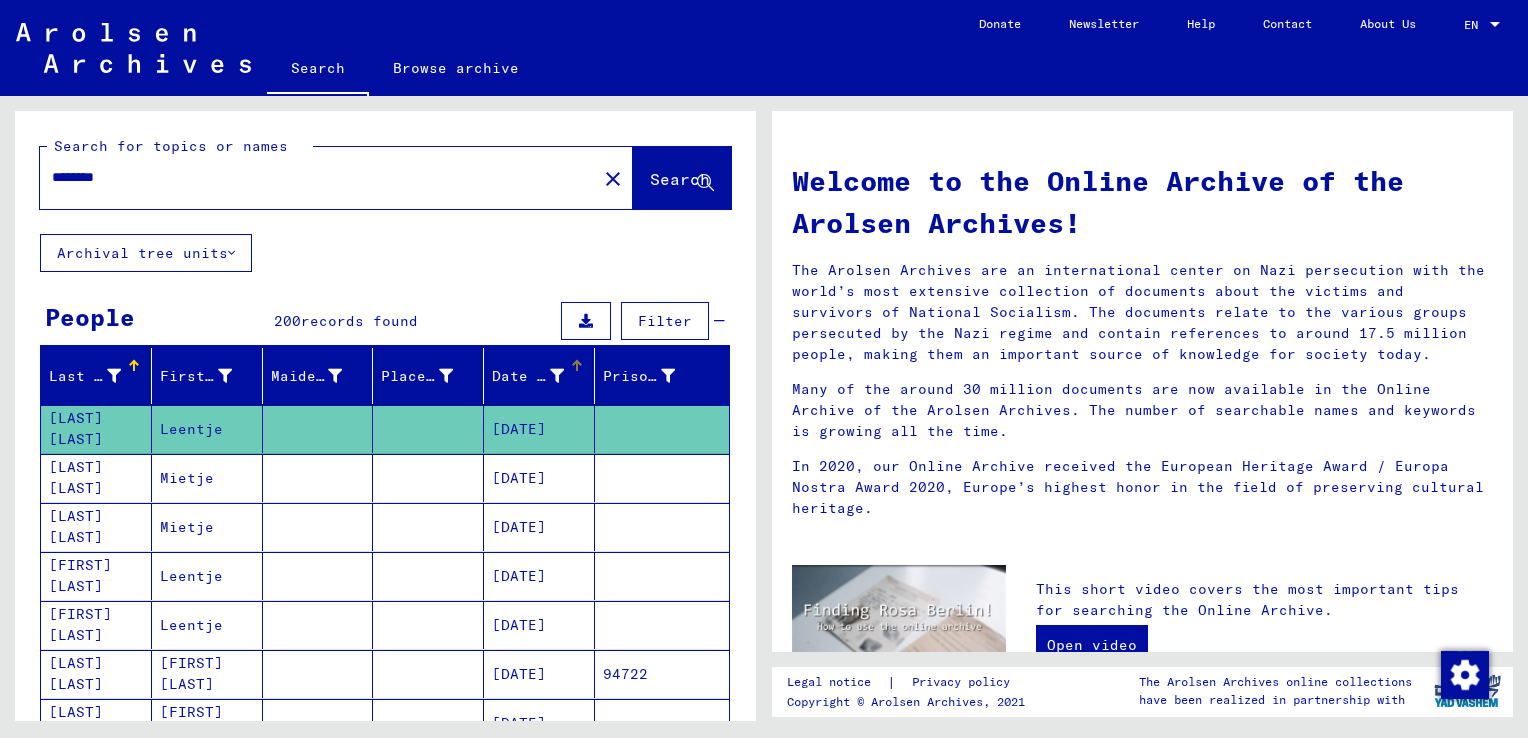 click at bounding box center [577, 366] 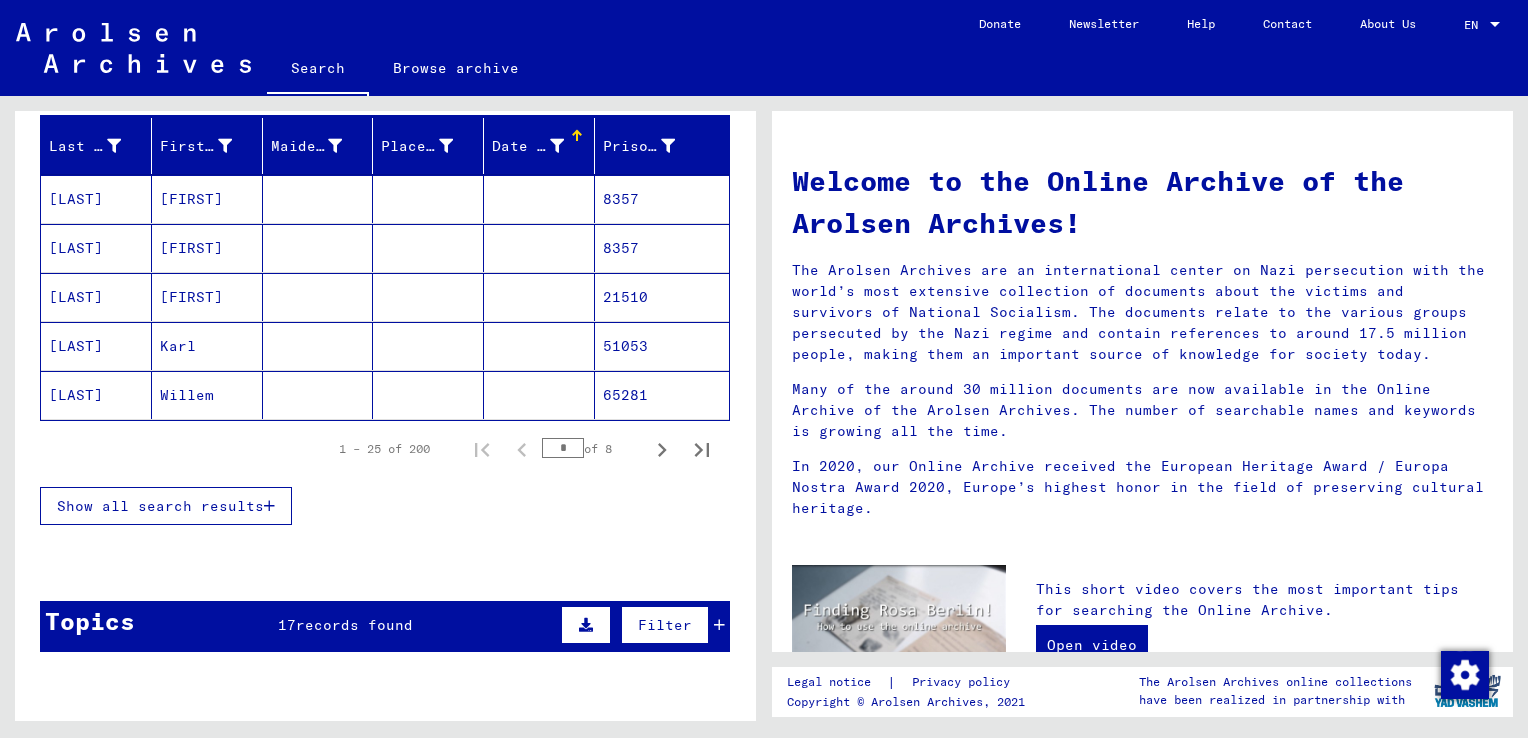 scroll, scrollTop: 300, scrollLeft: 0, axis: vertical 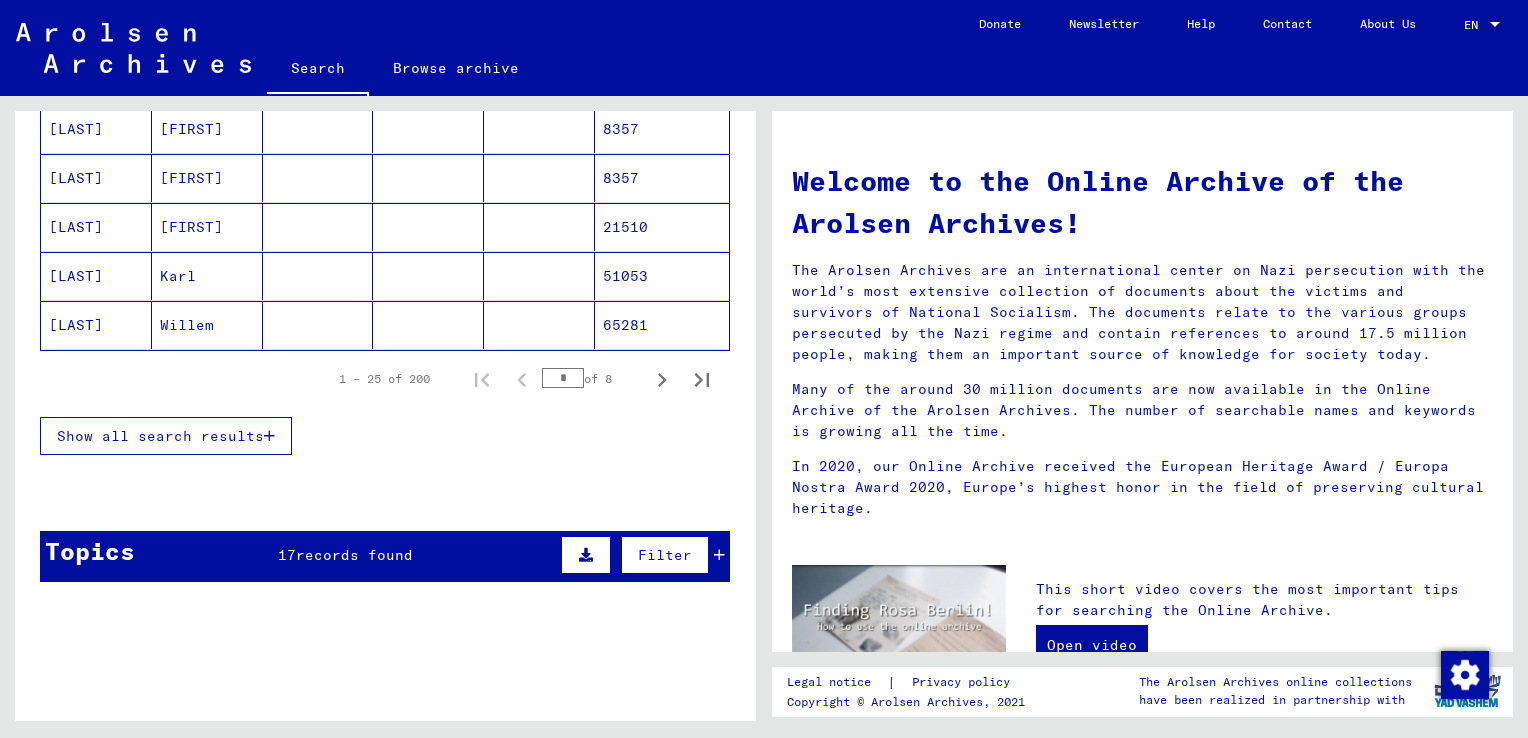 click at bounding box center (269, 436) 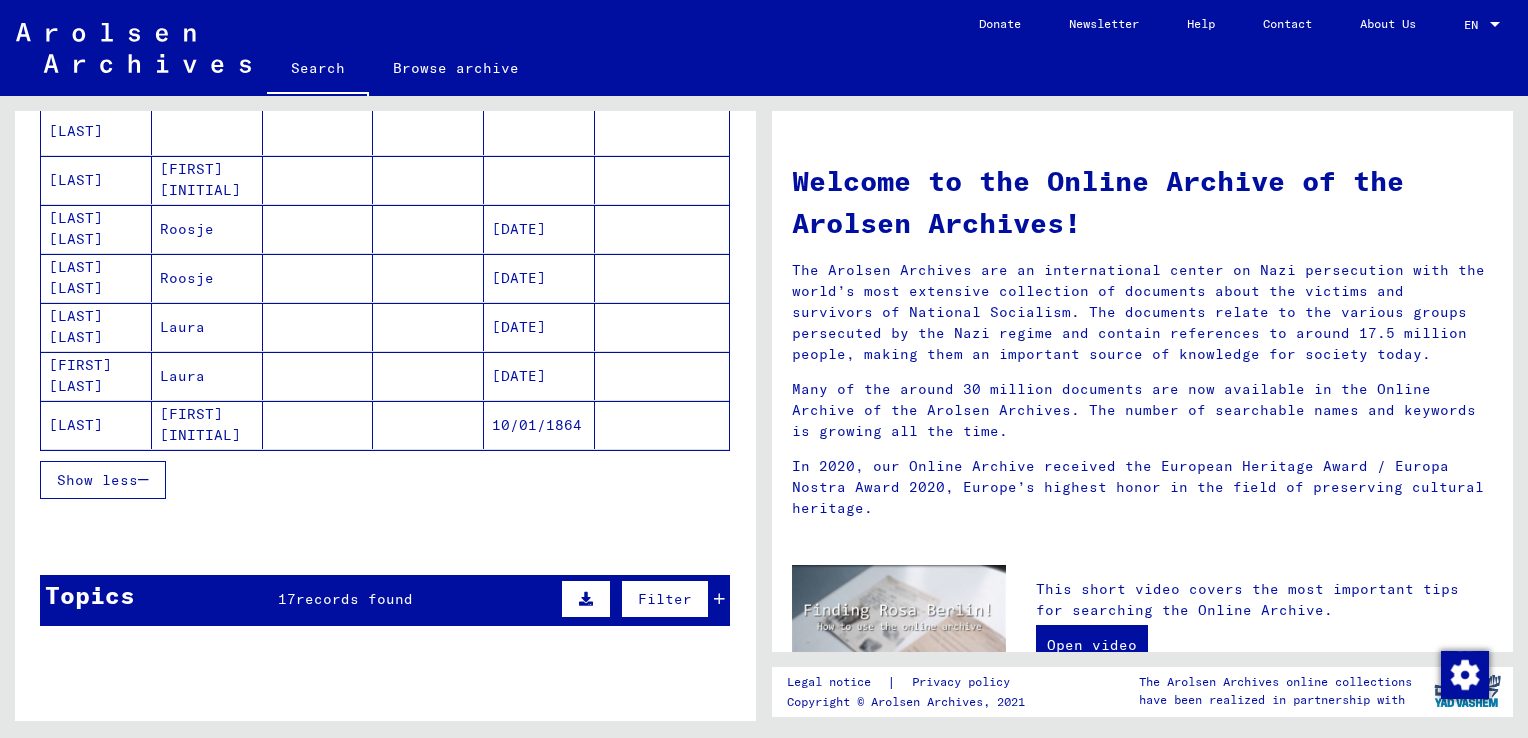 scroll, scrollTop: 1200, scrollLeft: 0, axis: vertical 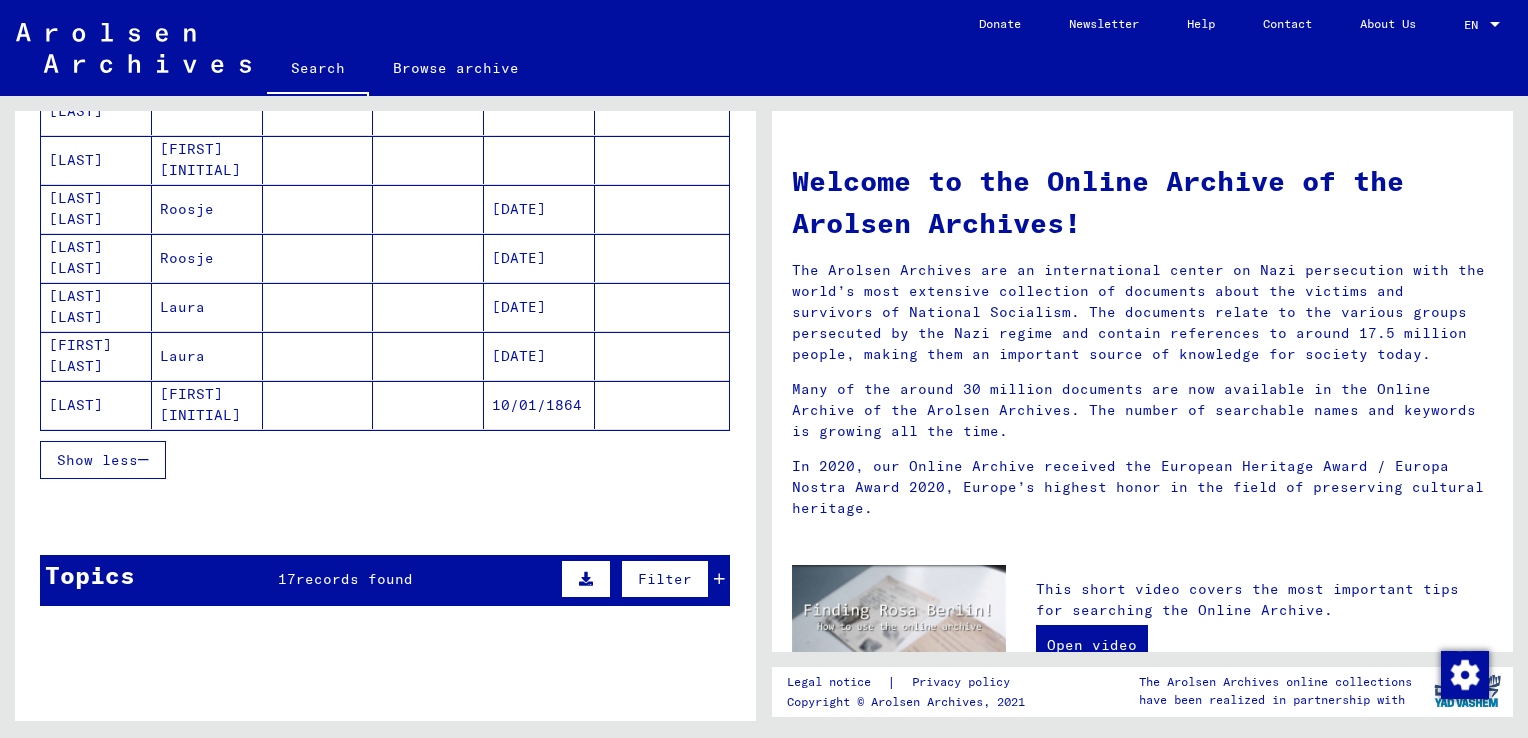 click on "10/01/1864" 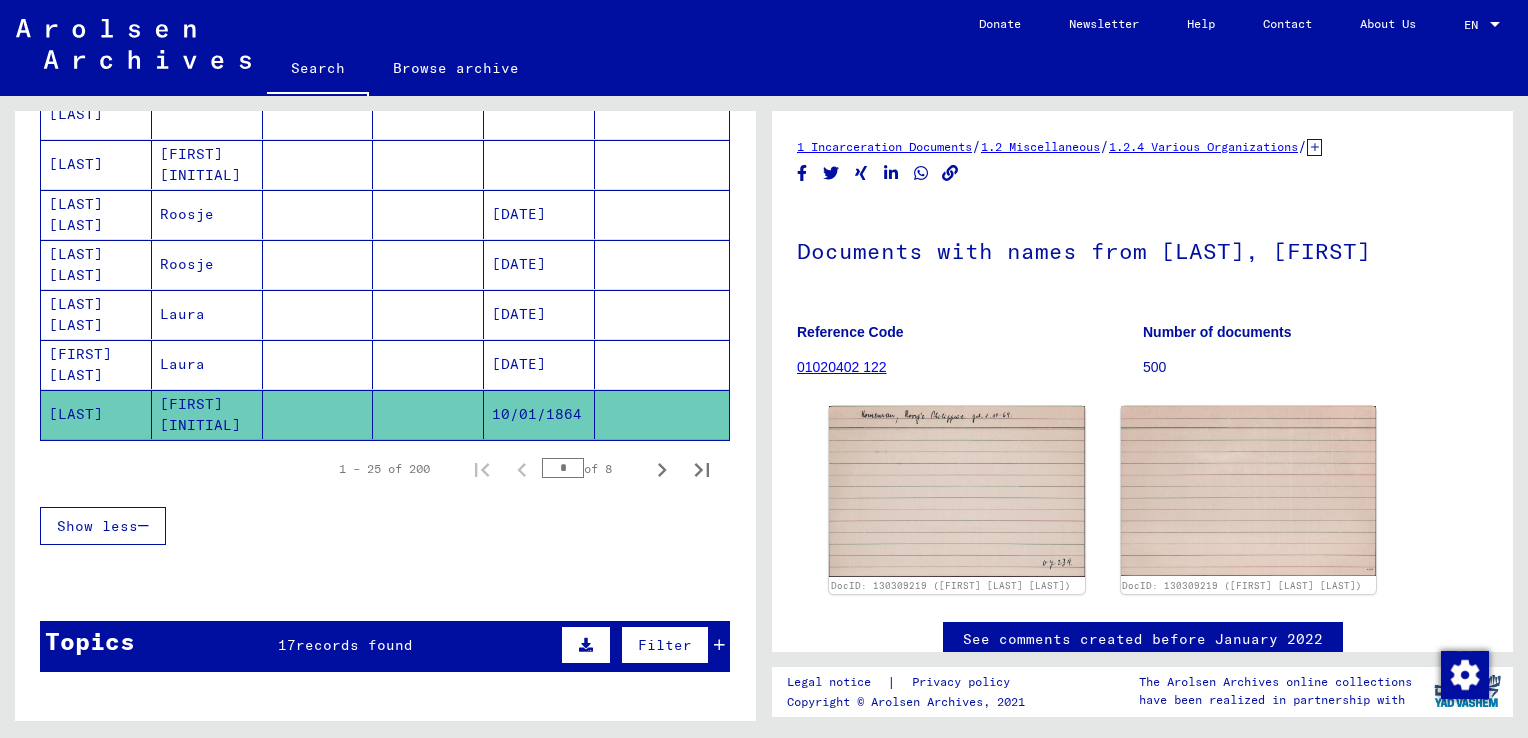 scroll, scrollTop: 0, scrollLeft: 0, axis: both 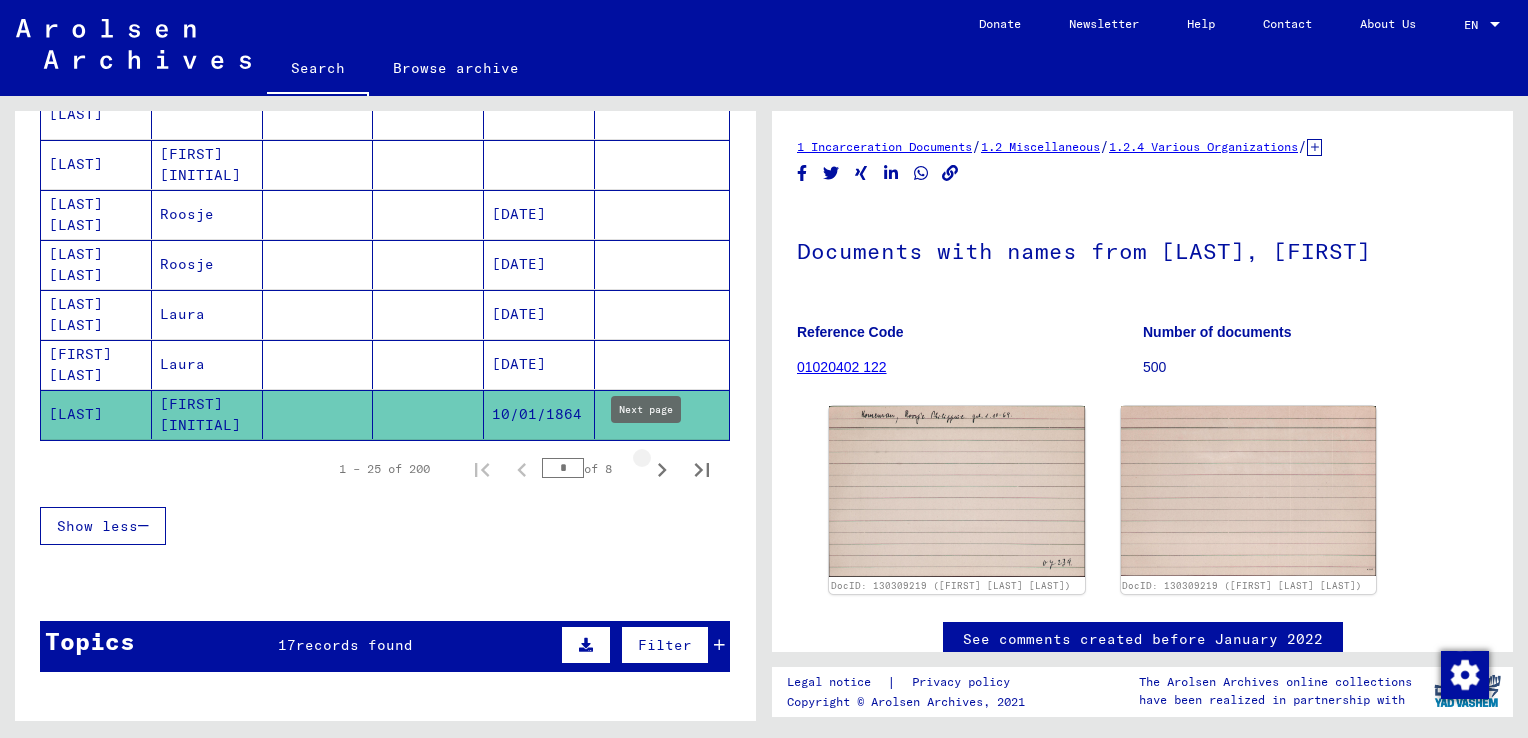 click 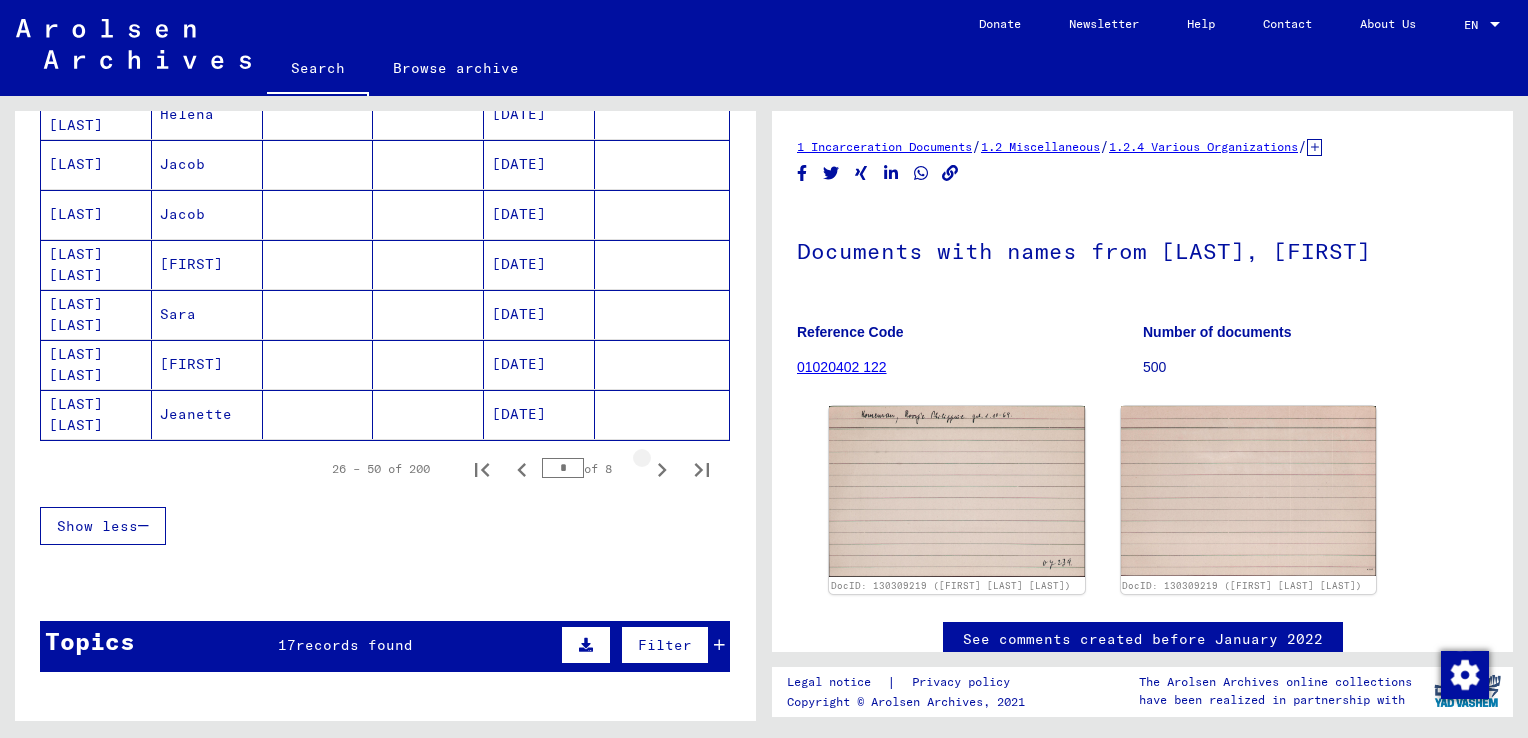 click 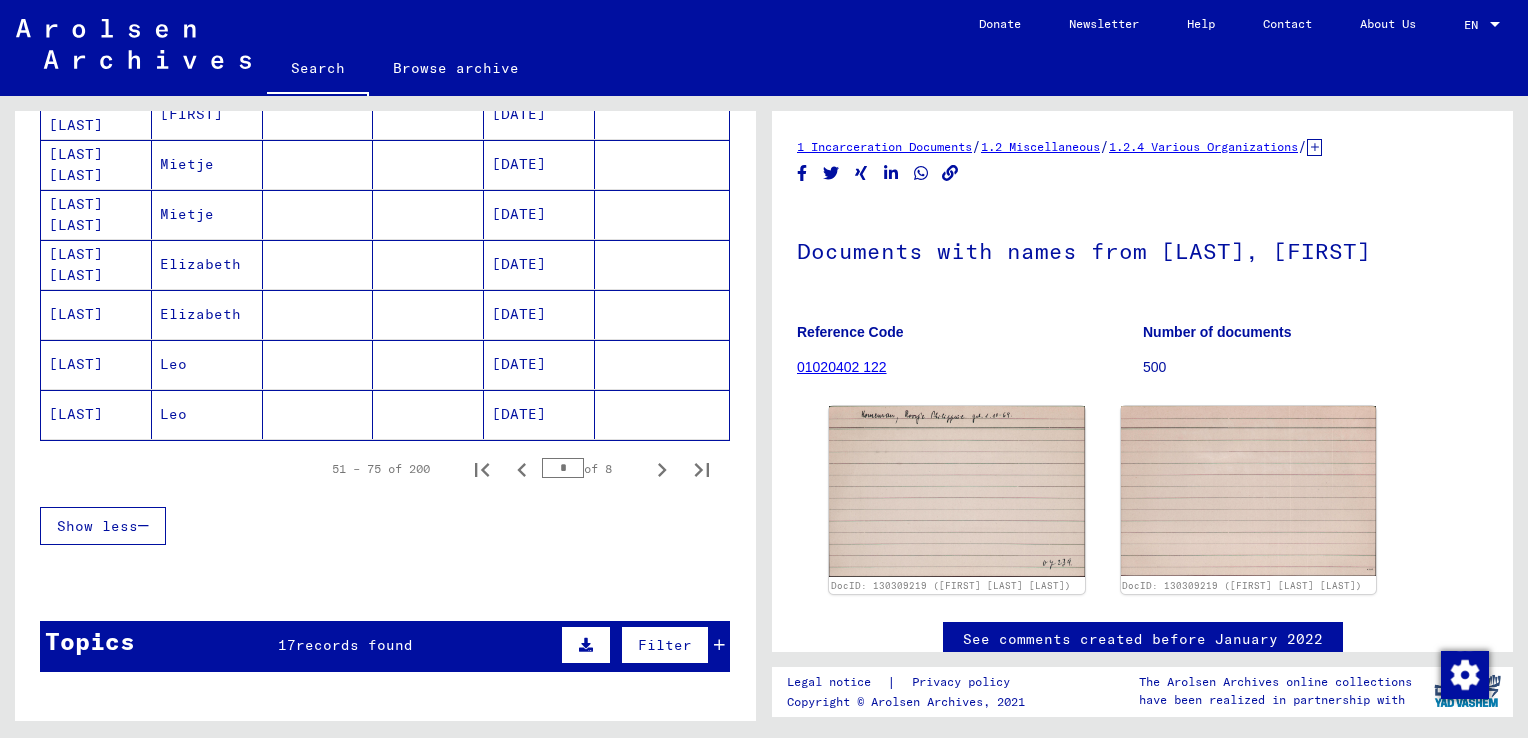 click 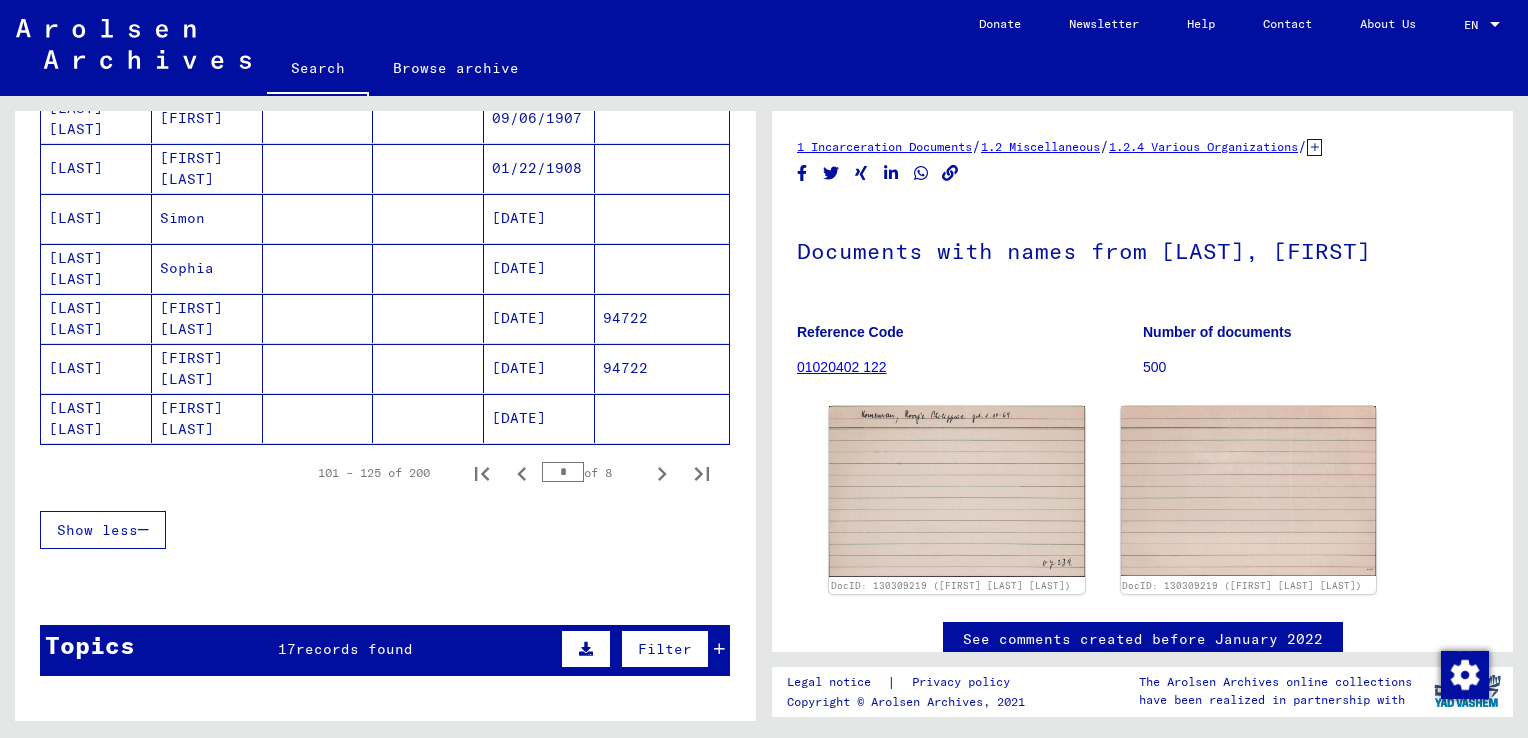 scroll, scrollTop: 1215, scrollLeft: 0, axis: vertical 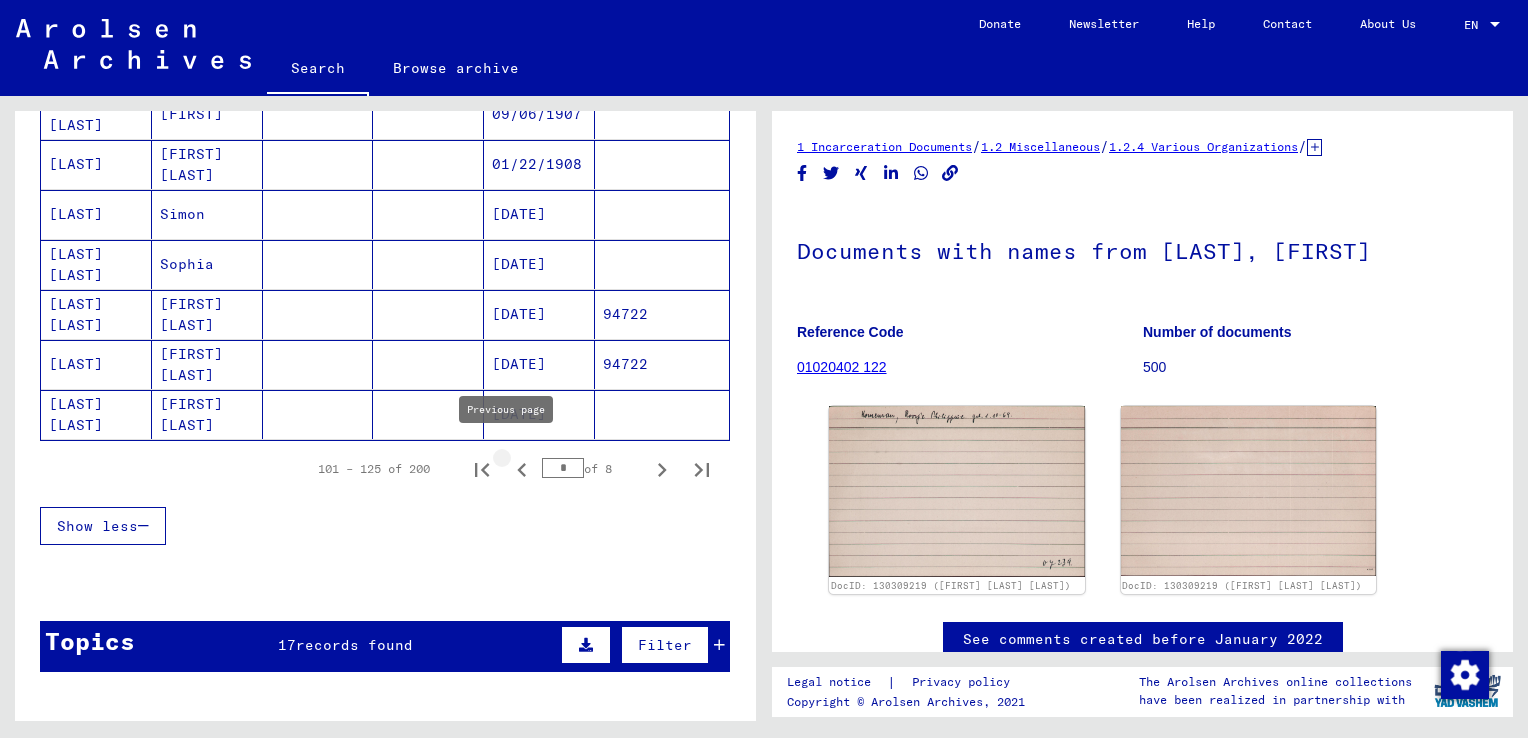click 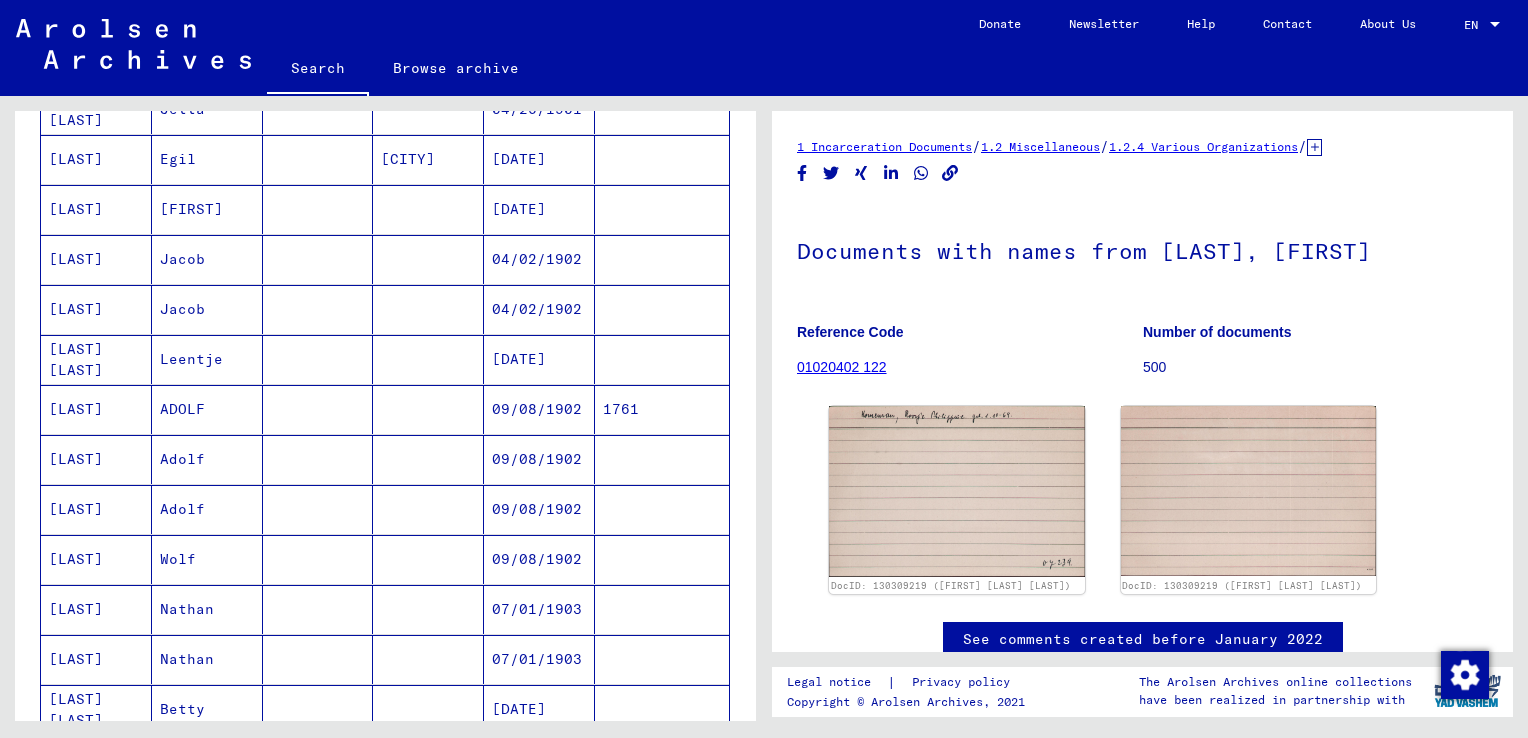scroll, scrollTop: 915, scrollLeft: 0, axis: vertical 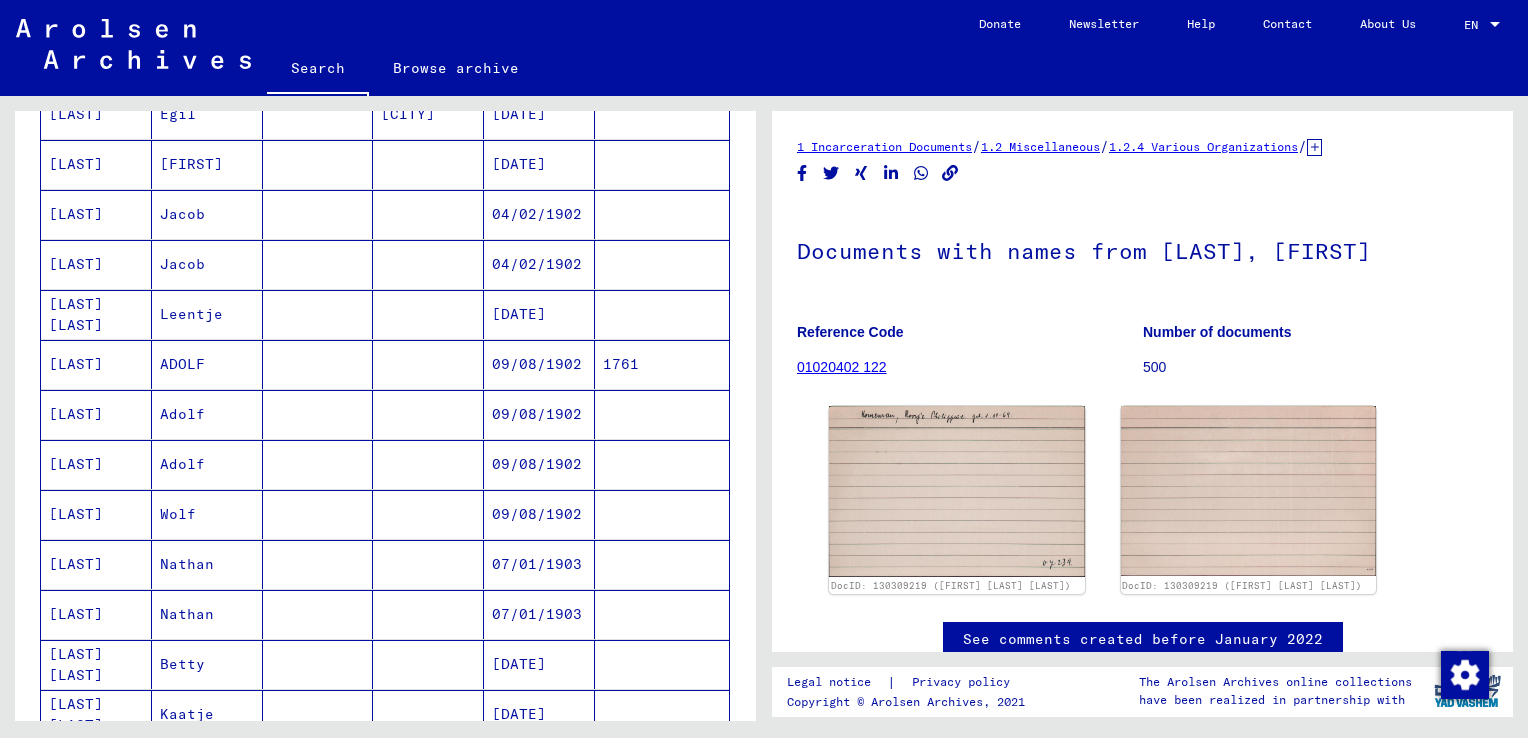 click on "09/08/1902" at bounding box center [539, 514] 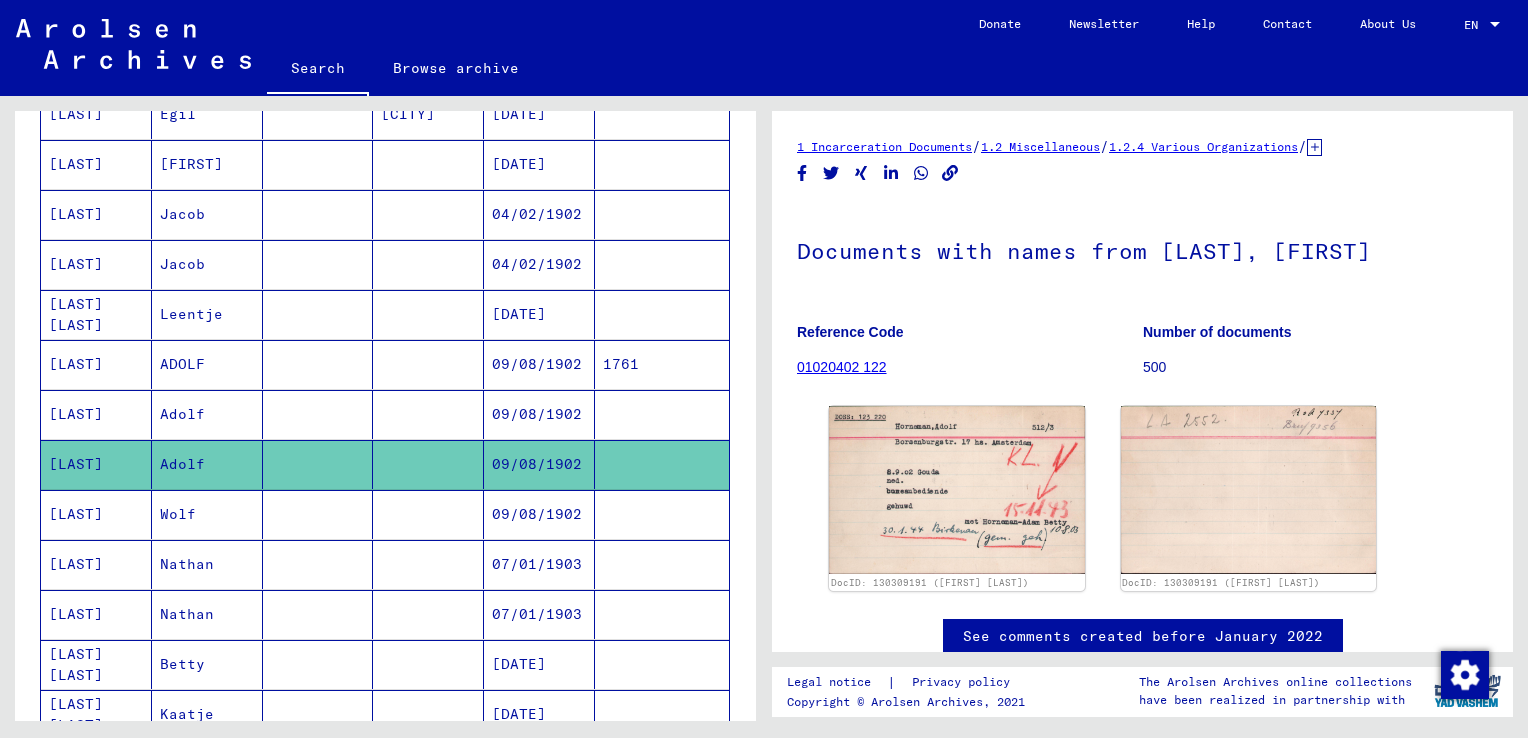 scroll, scrollTop: 0, scrollLeft: 0, axis: both 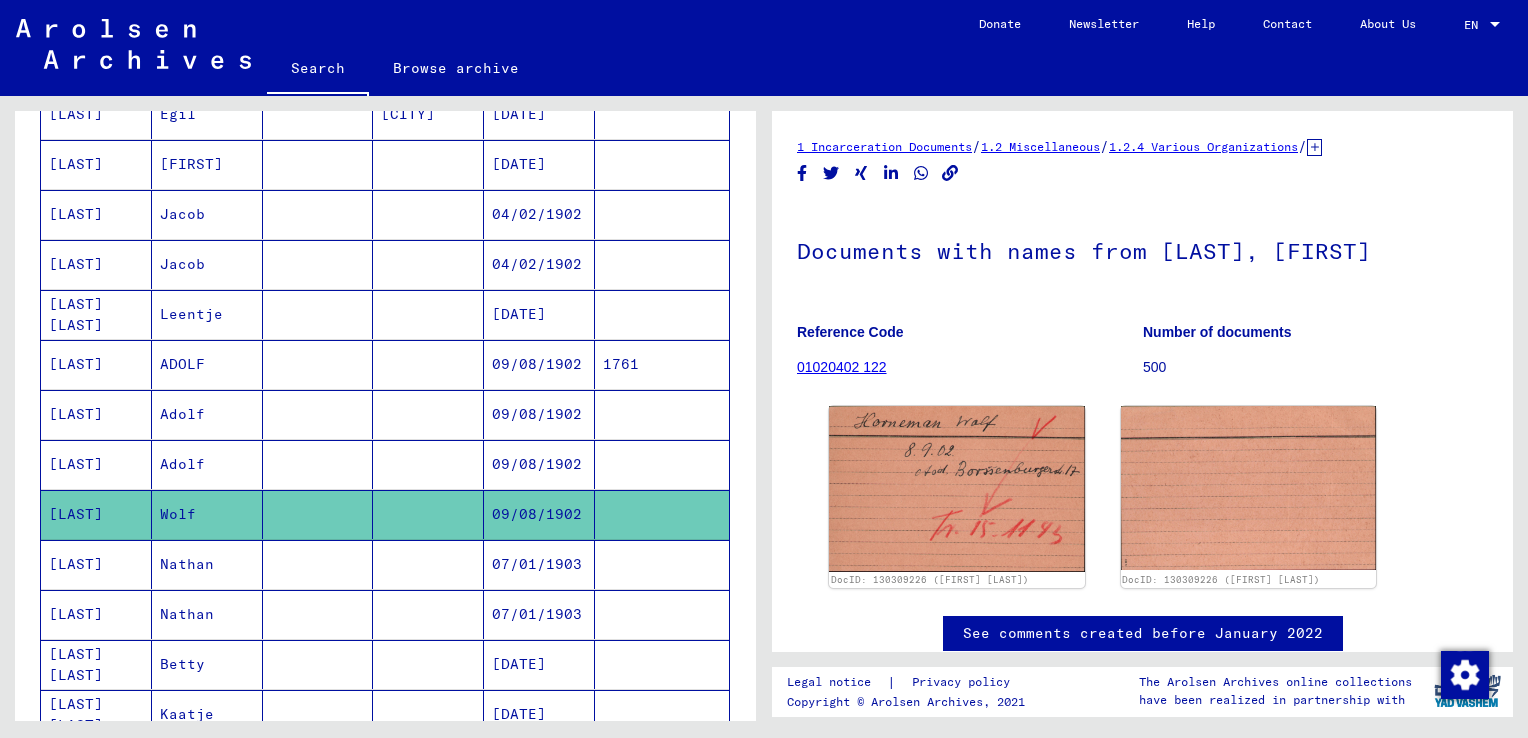 click on "Leentje" at bounding box center [207, 364] 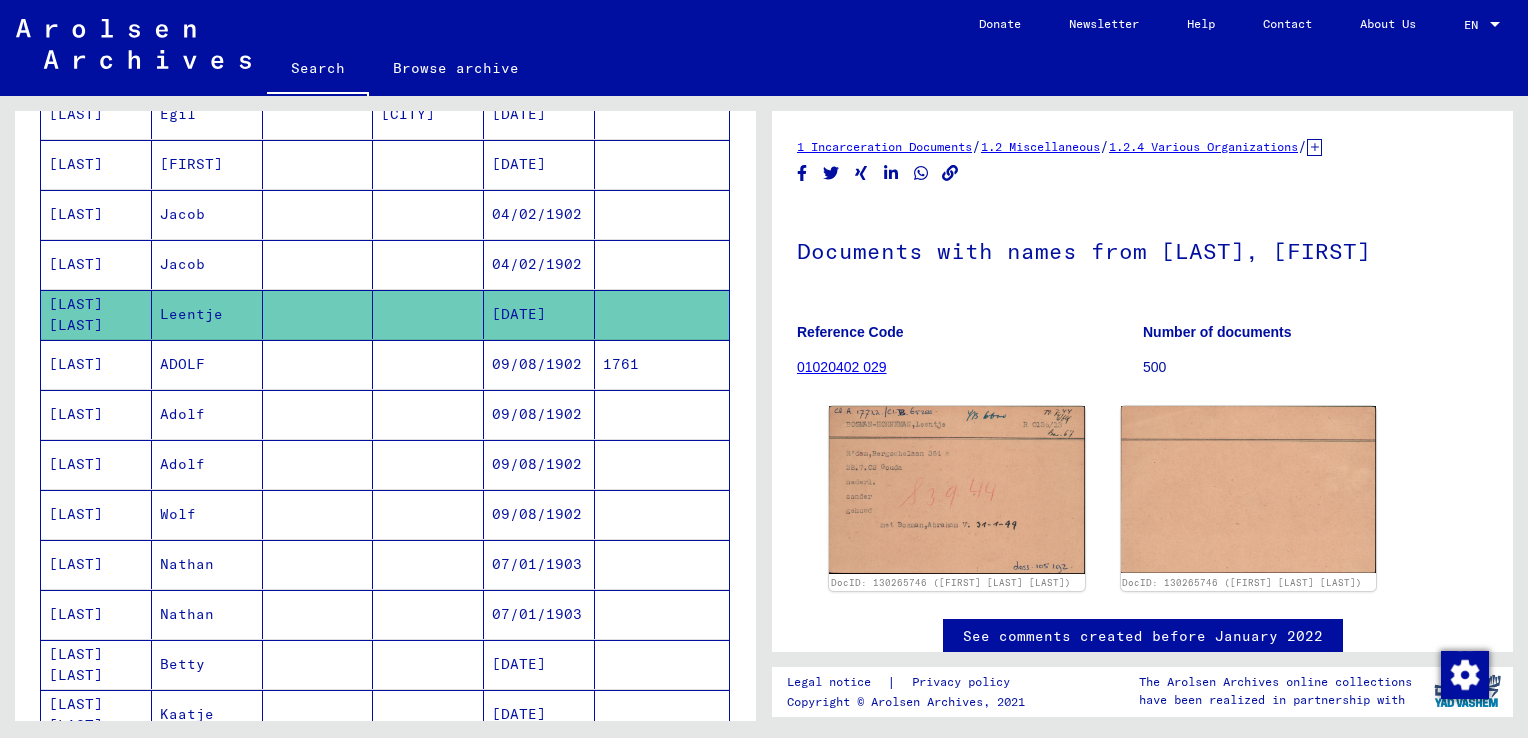 scroll, scrollTop: 0, scrollLeft: 0, axis: both 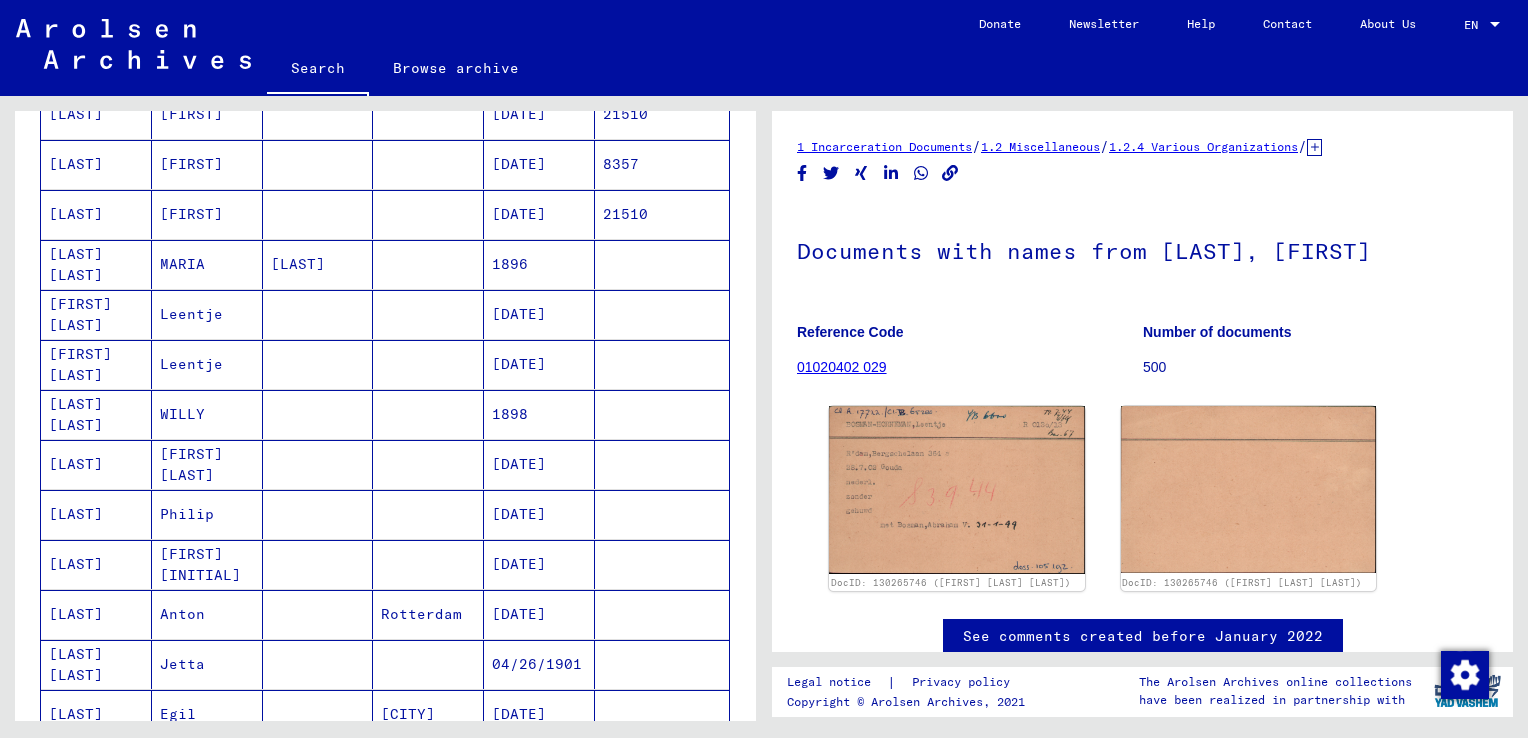 click on "[DATE]" at bounding box center (539, 364) 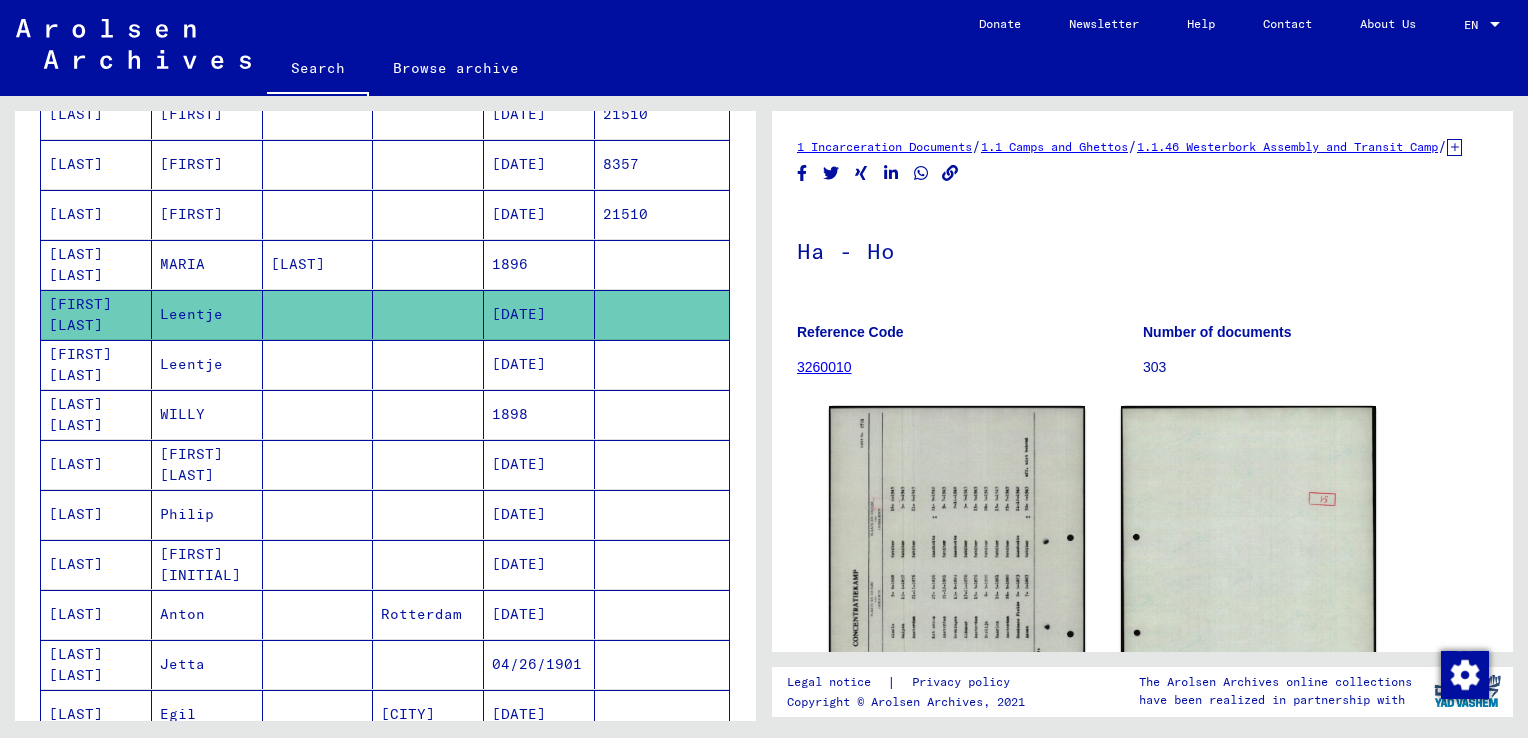 scroll, scrollTop: 0, scrollLeft: 0, axis: both 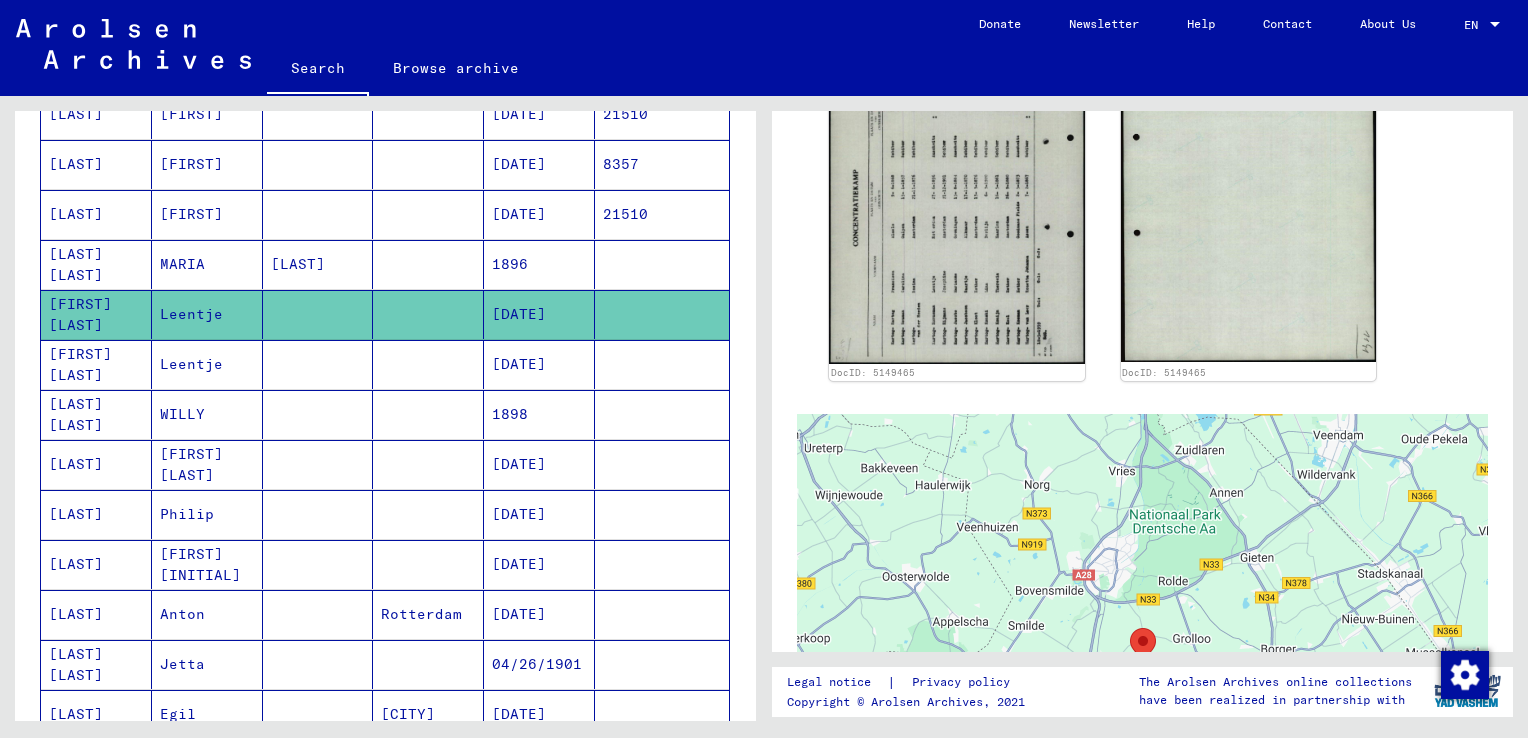 click on "Leentje" at bounding box center (207, 414) 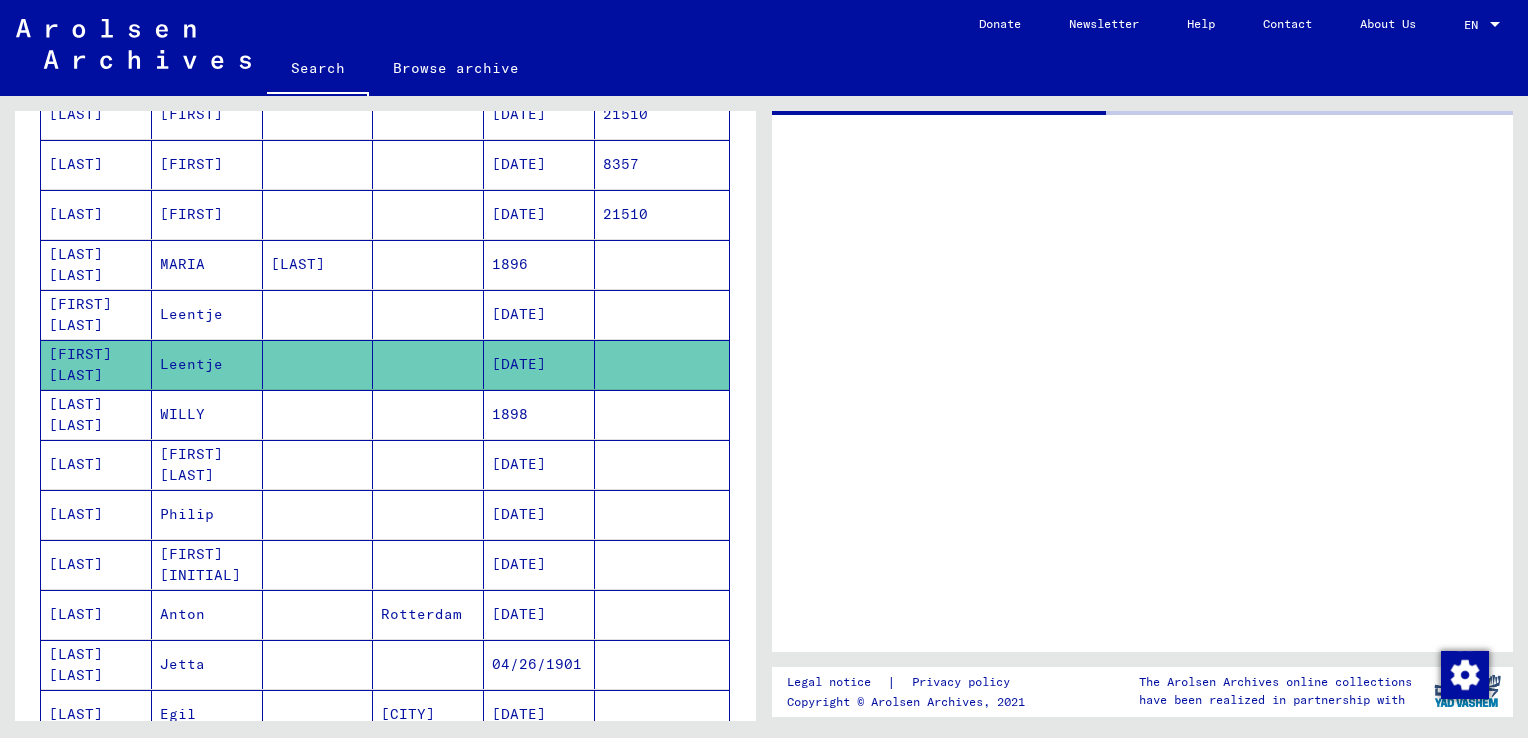 scroll, scrollTop: 0, scrollLeft: 0, axis: both 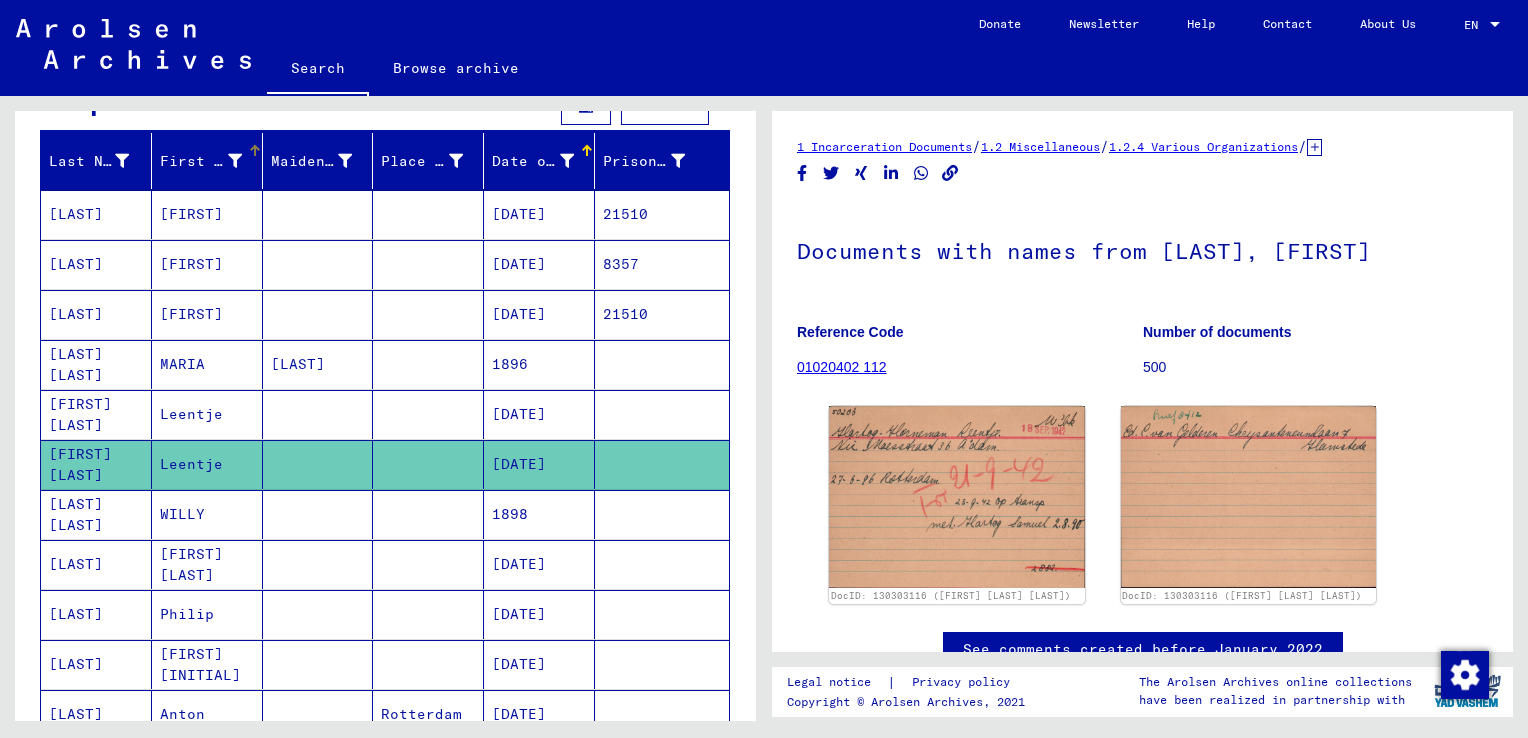click at bounding box center [253, 148] 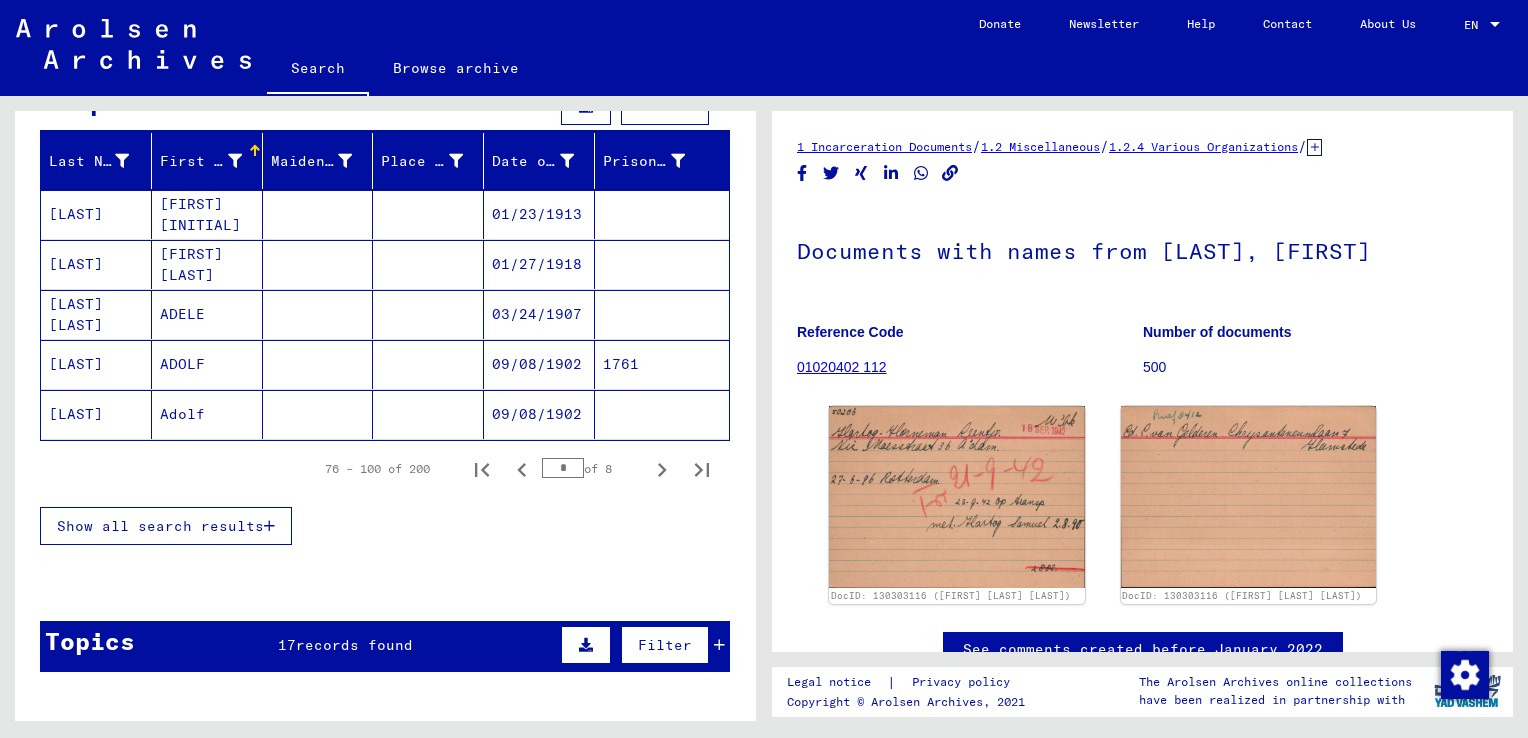 click at bounding box center (269, 526) 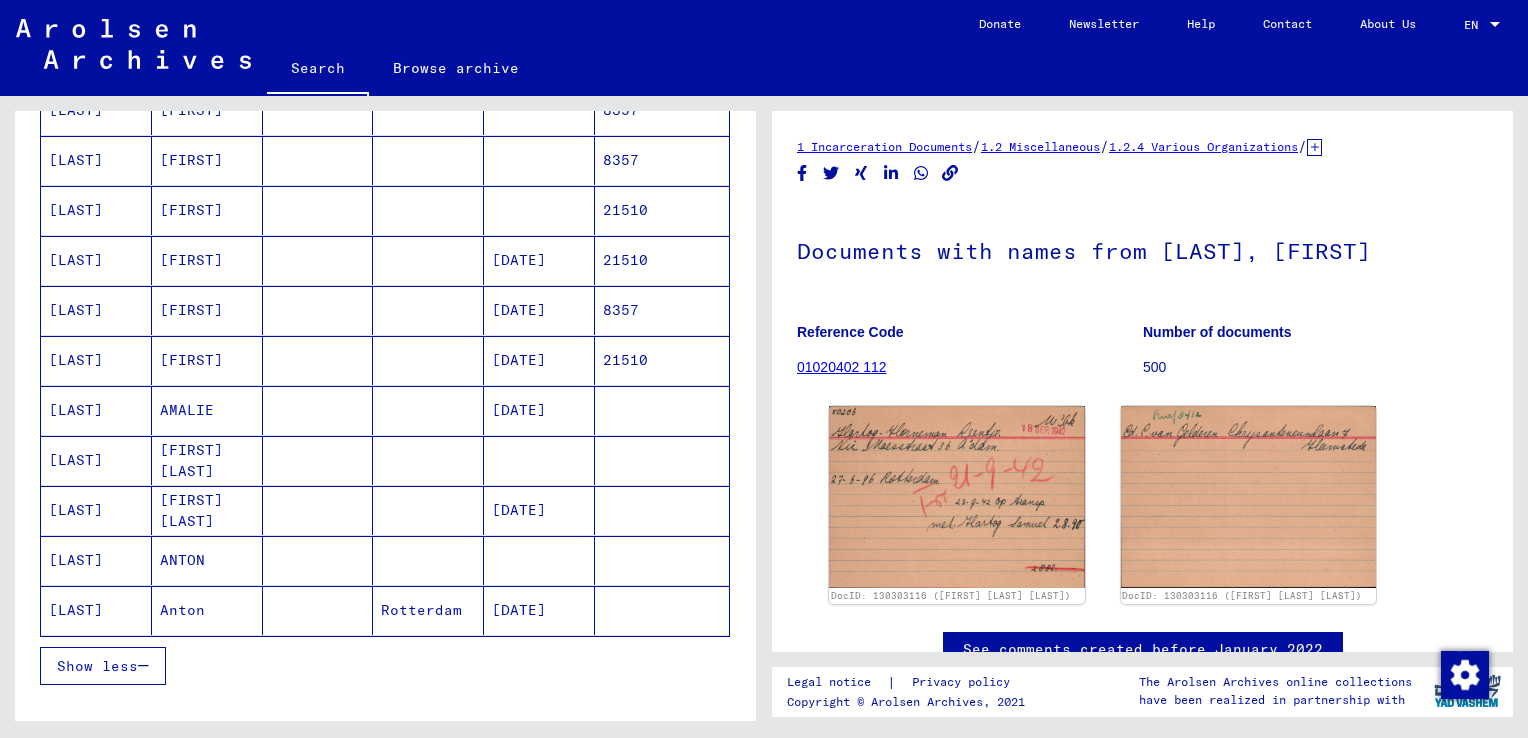 scroll, scrollTop: 1215, scrollLeft: 0, axis: vertical 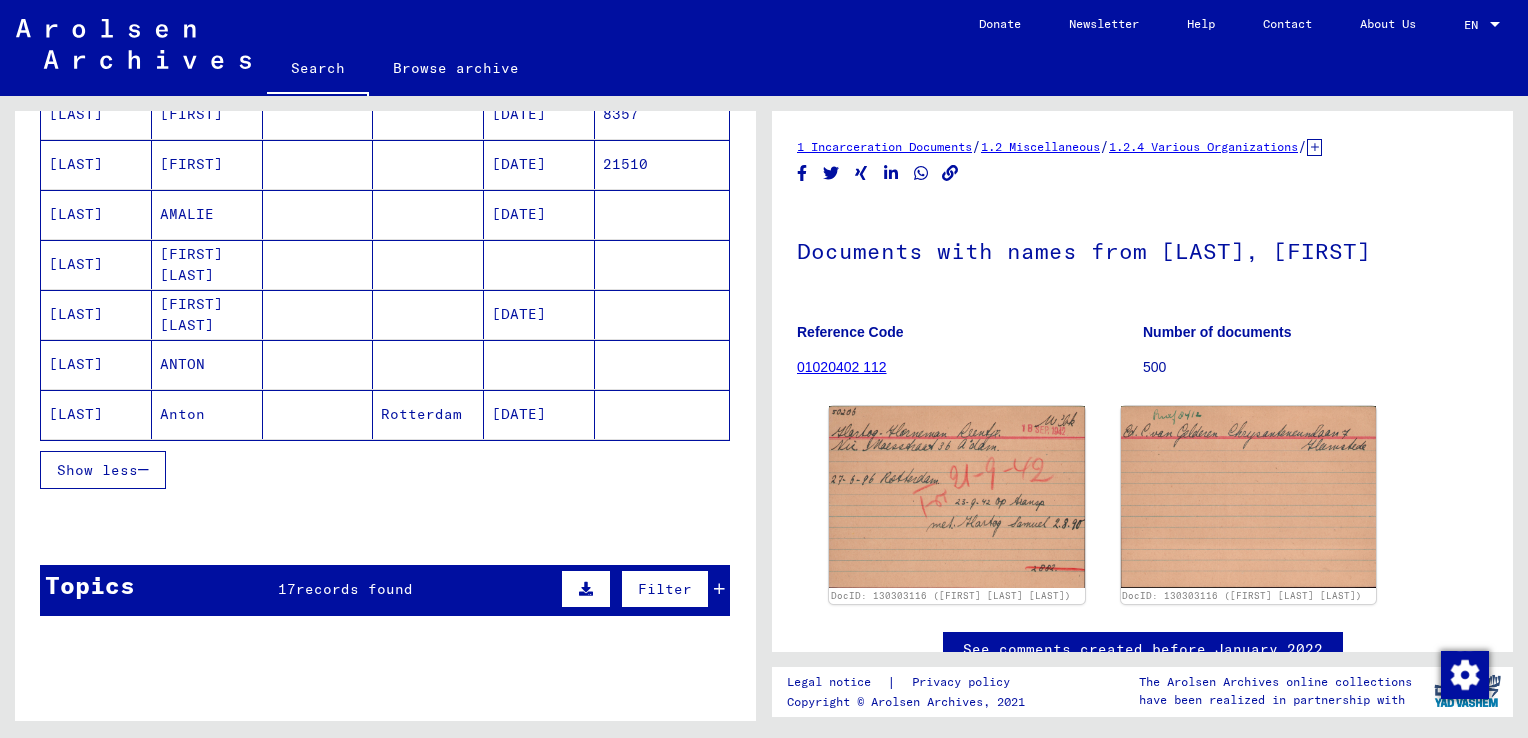 click on "Rotterdam" 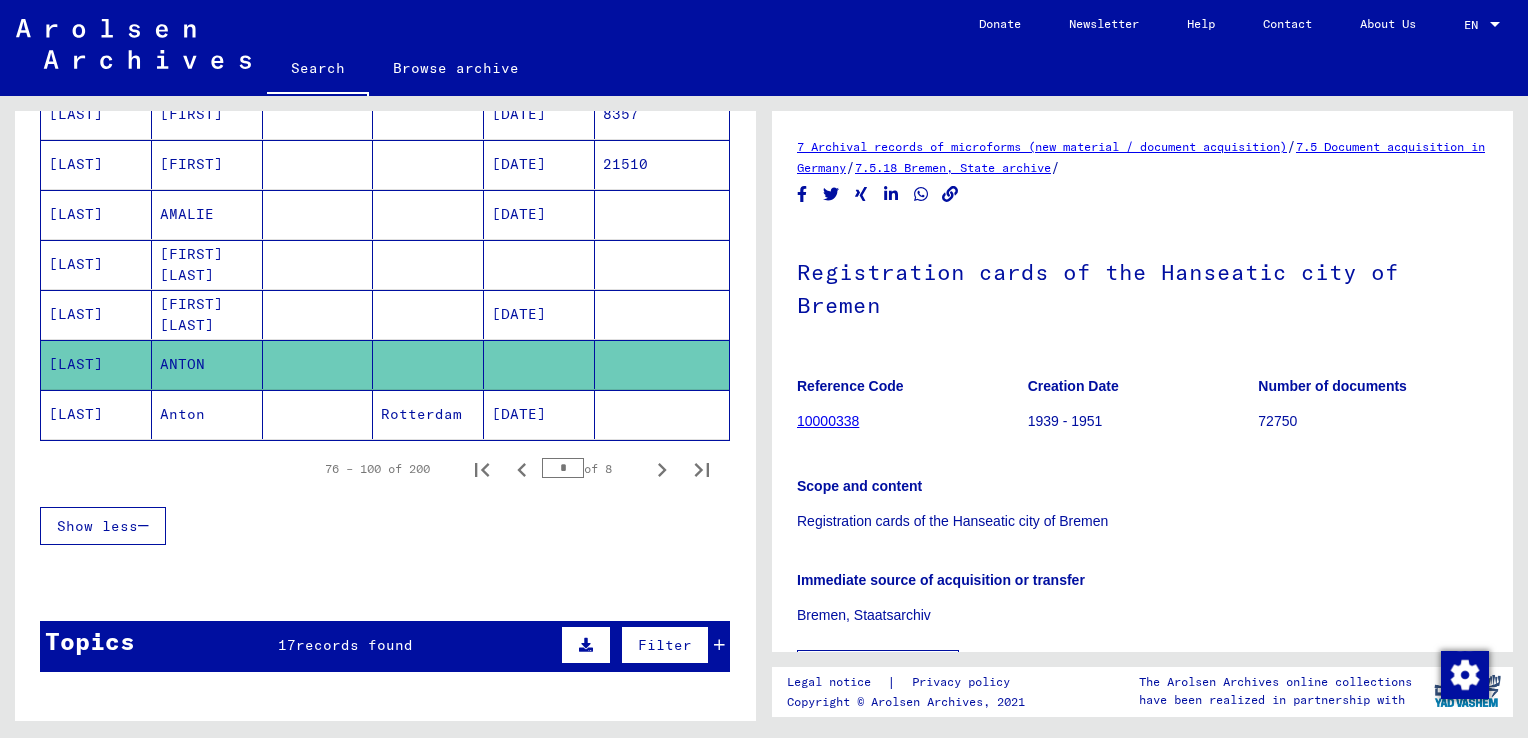 scroll, scrollTop: 0, scrollLeft: 0, axis: both 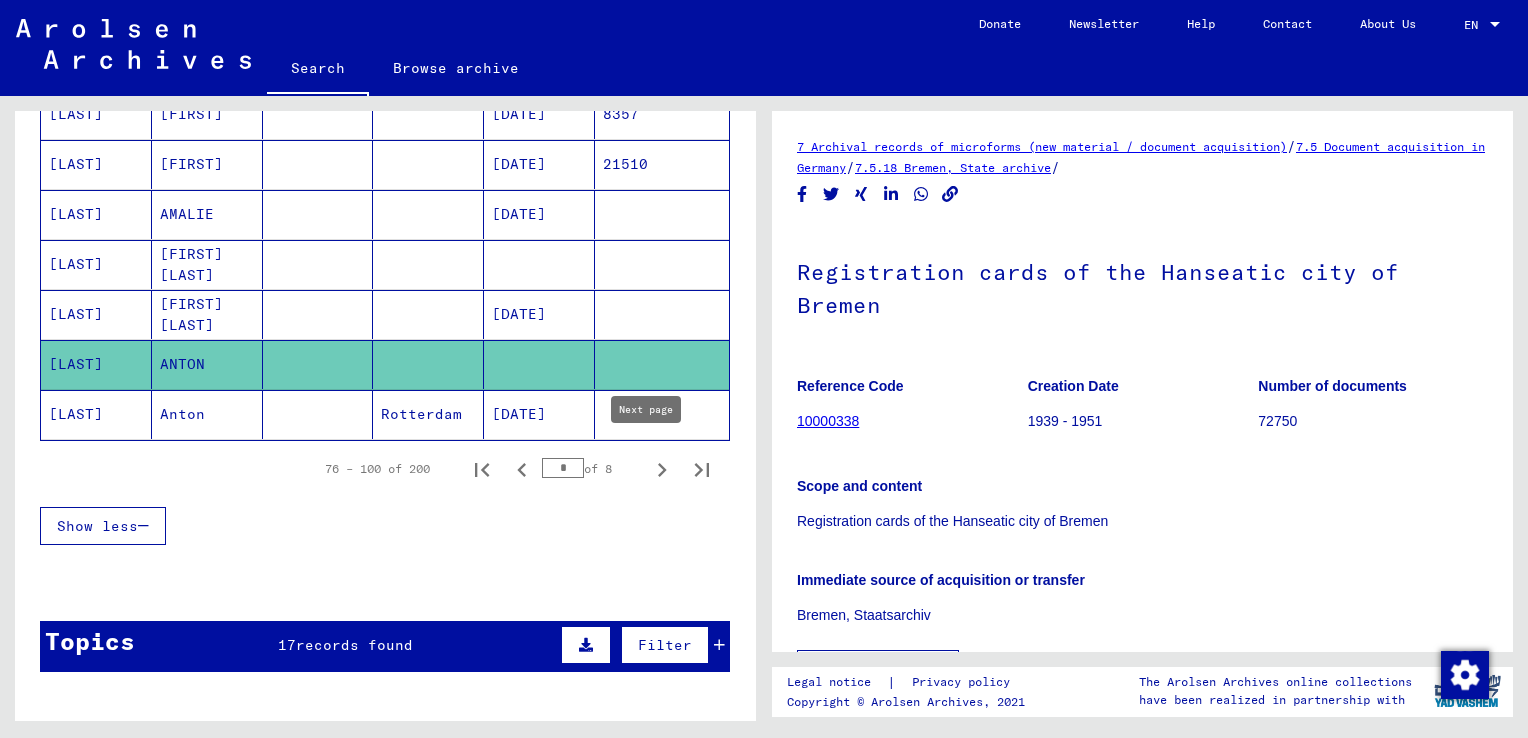 click 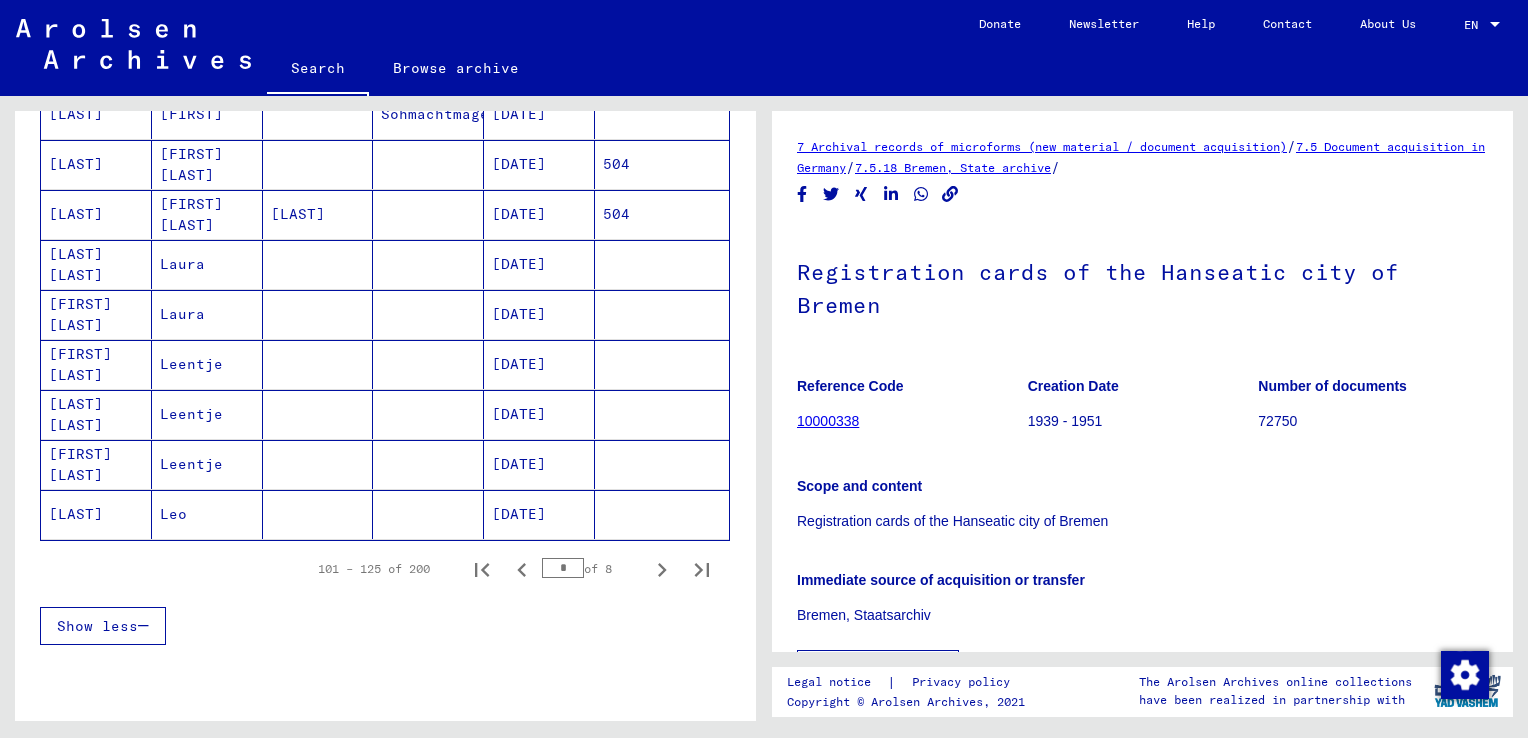 scroll, scrollTop: 1015, scrollLeft: 0, axis: vertical 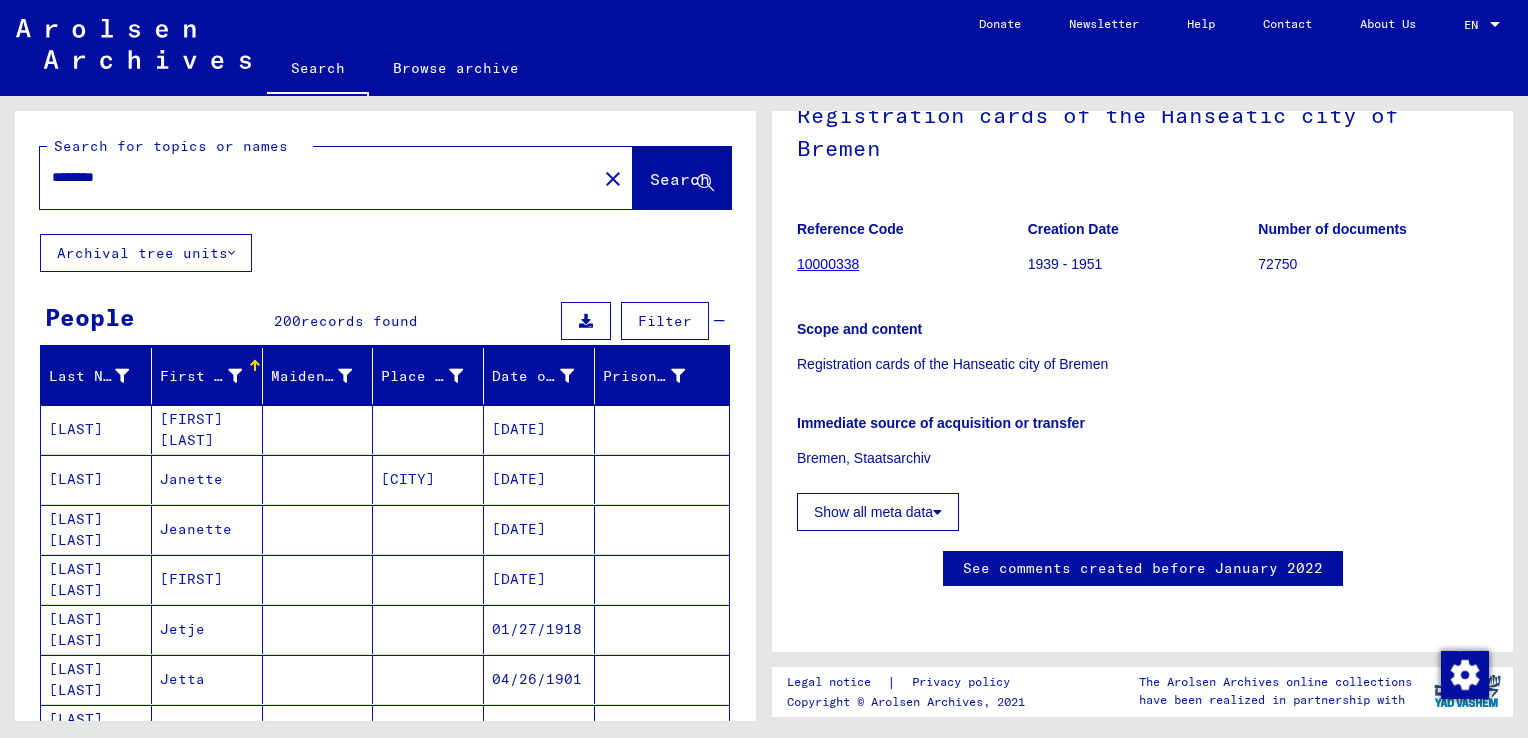drag, startPoint x: 128, startPoint y: 180, endPoint x: 40, endPoint y: 164, distance: 89.44272 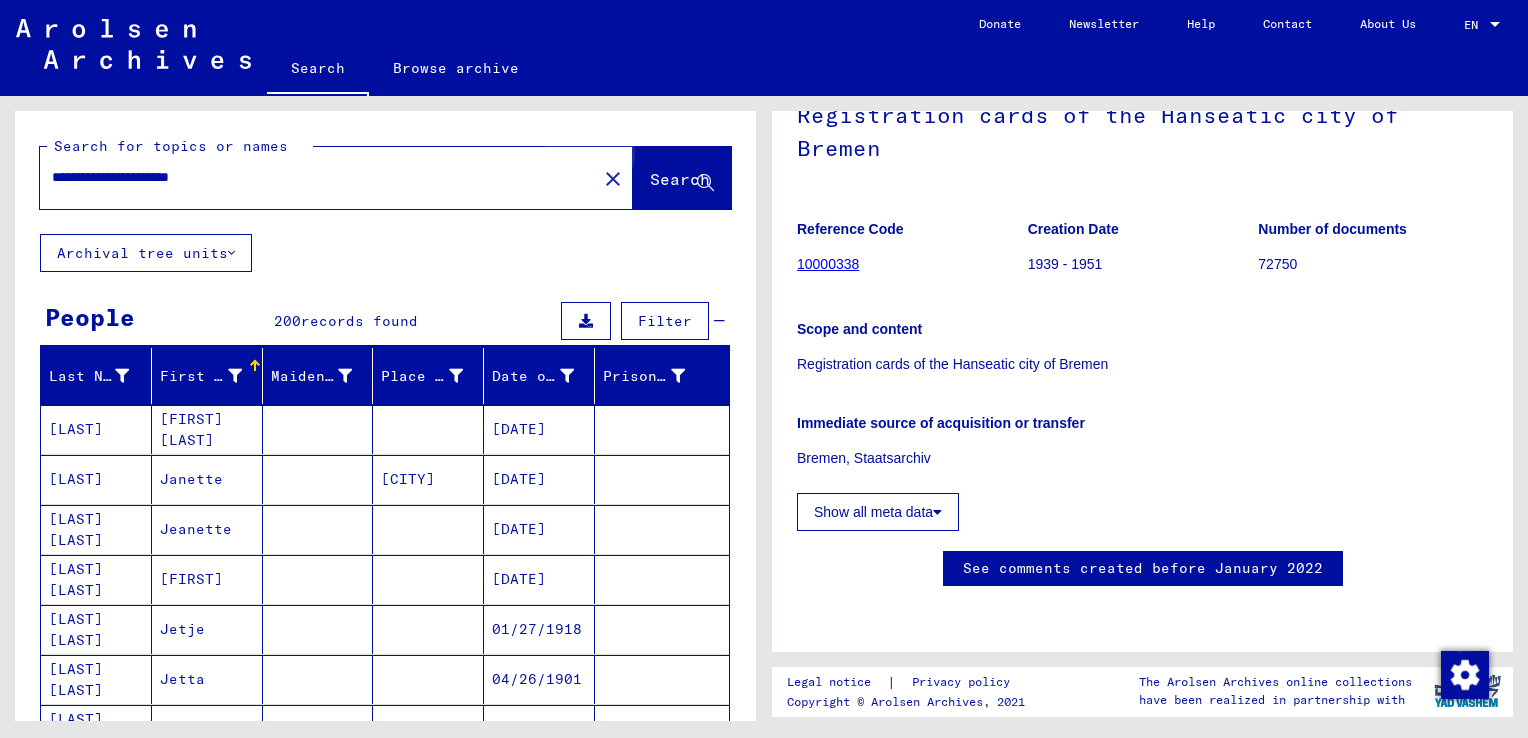 click on "Search" 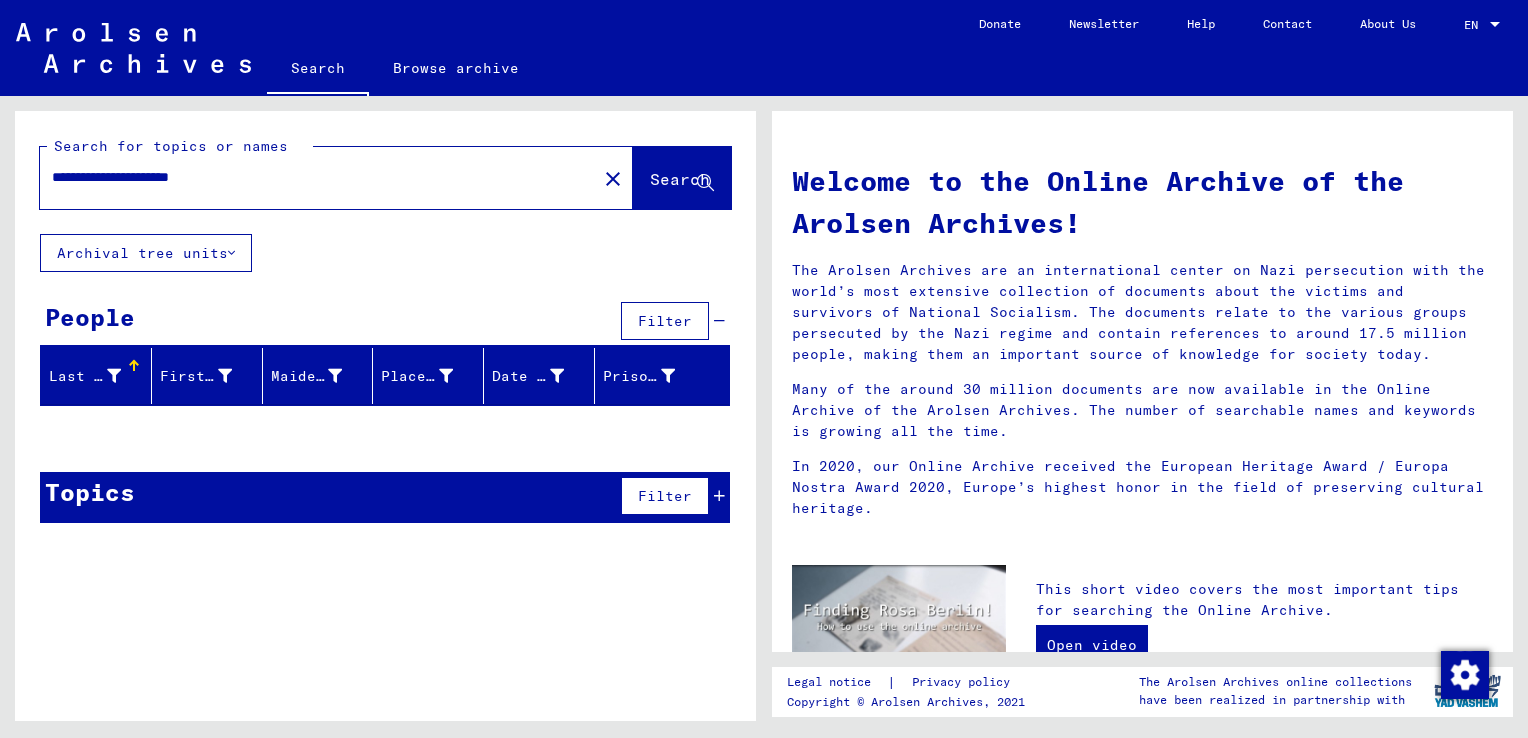 click on "**********" at bounding box center (312, 177) 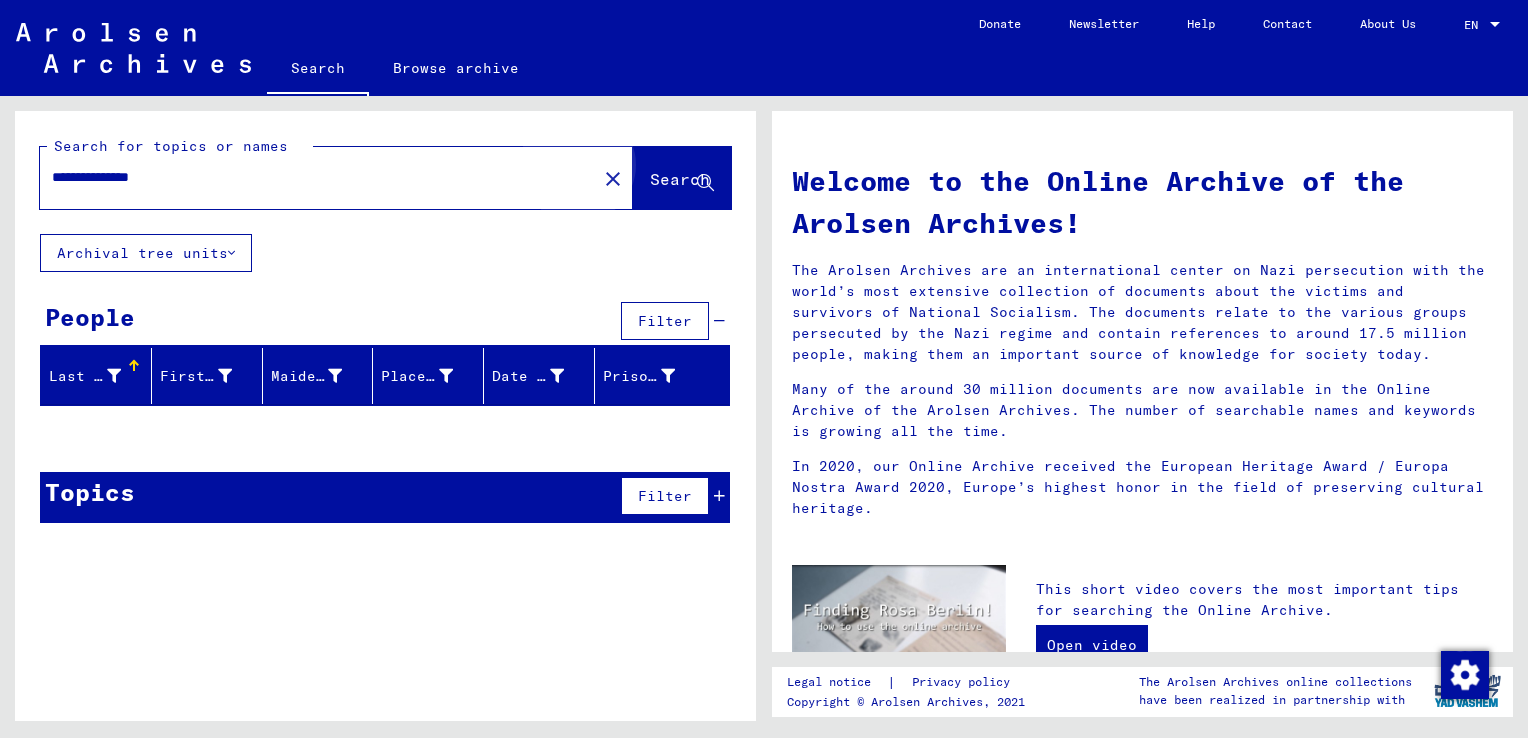 click on "Search" 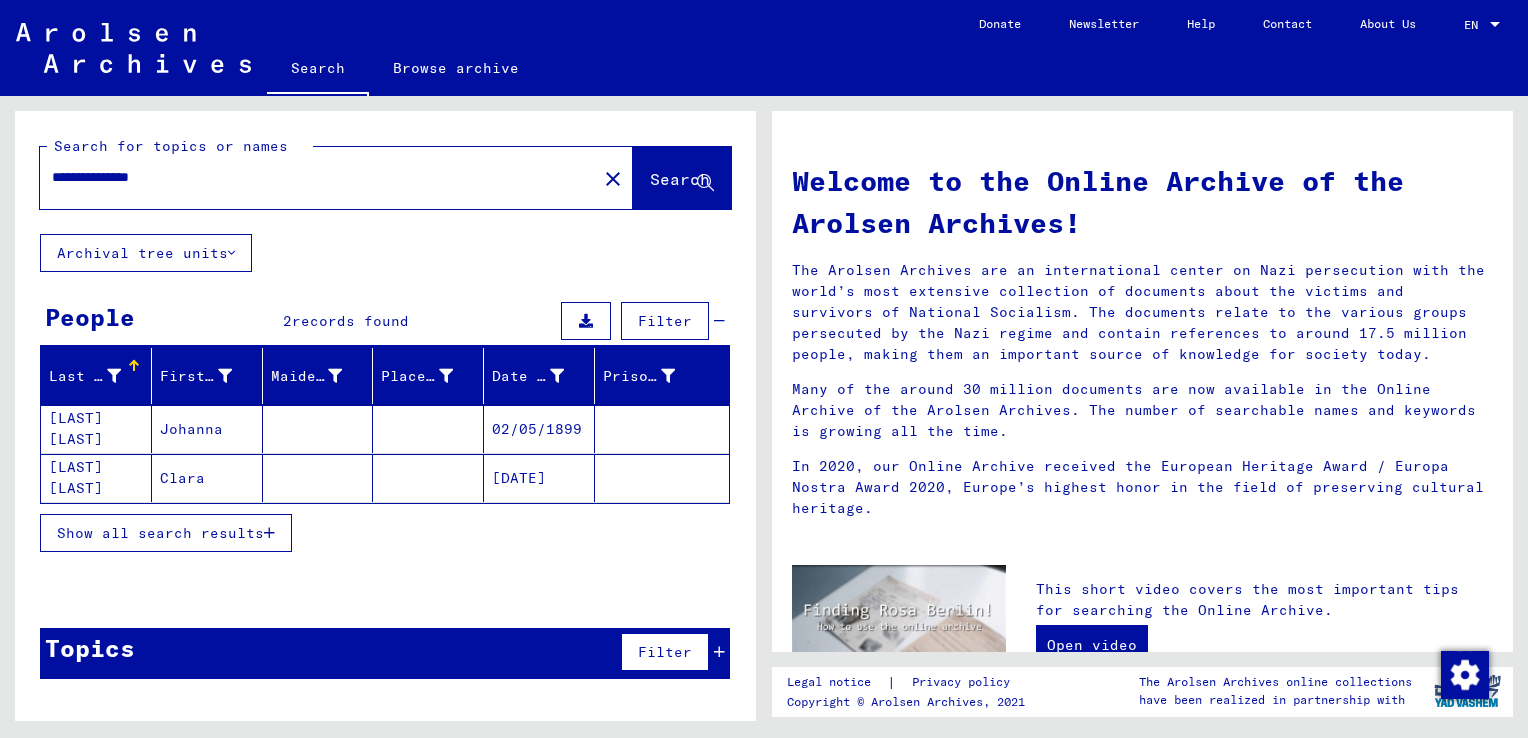 click on "[DATE]" 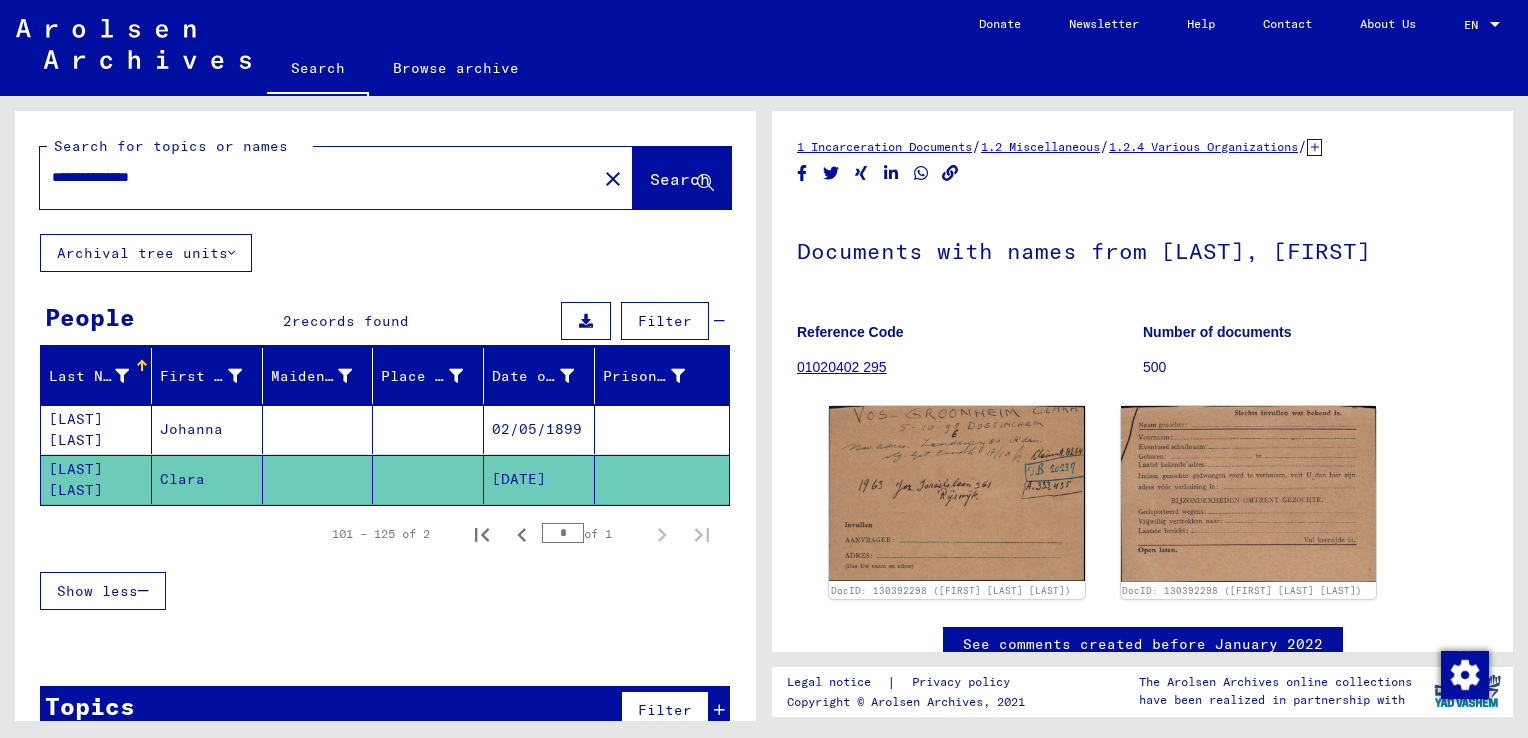 scroll, scrollTop: 0, scrollLeft: 0, axis: both 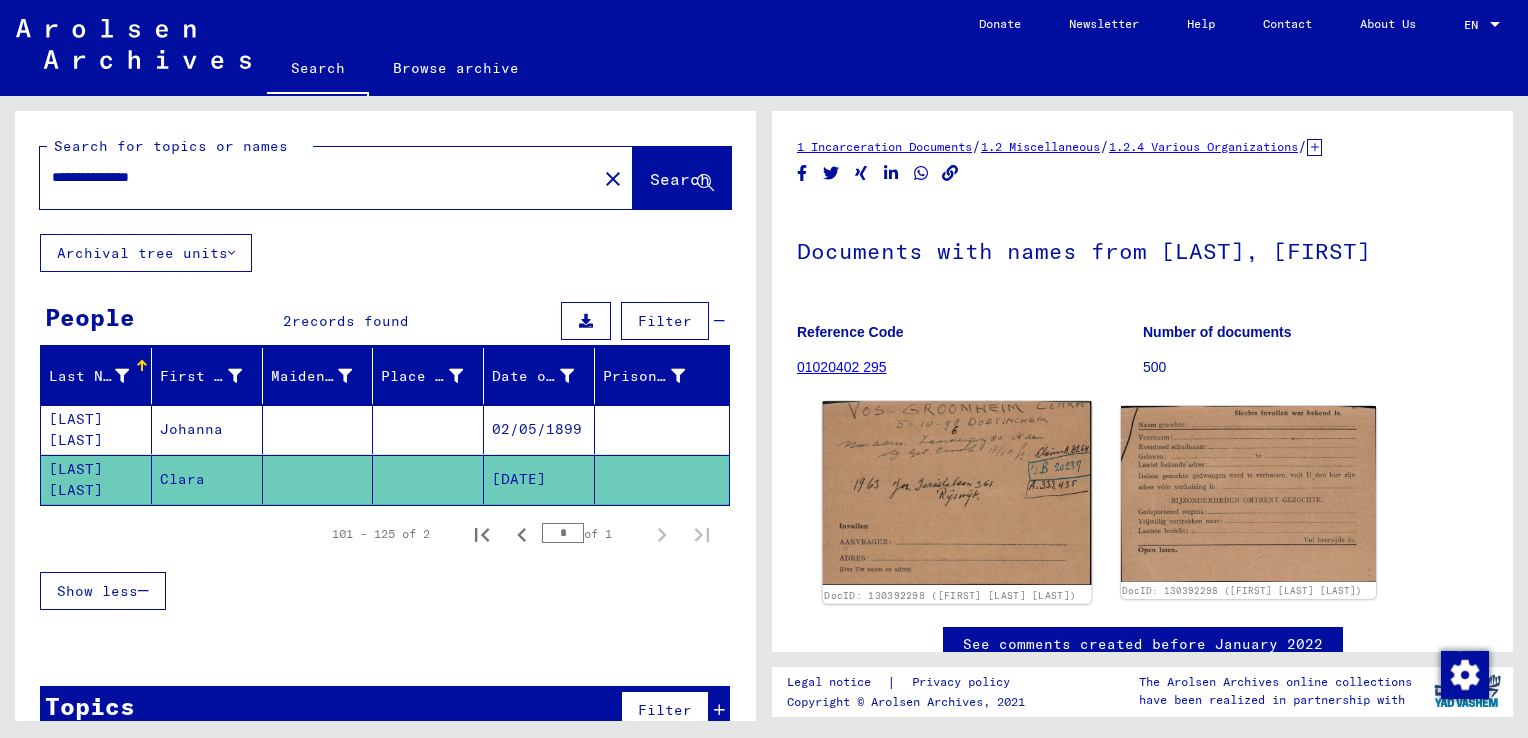 click 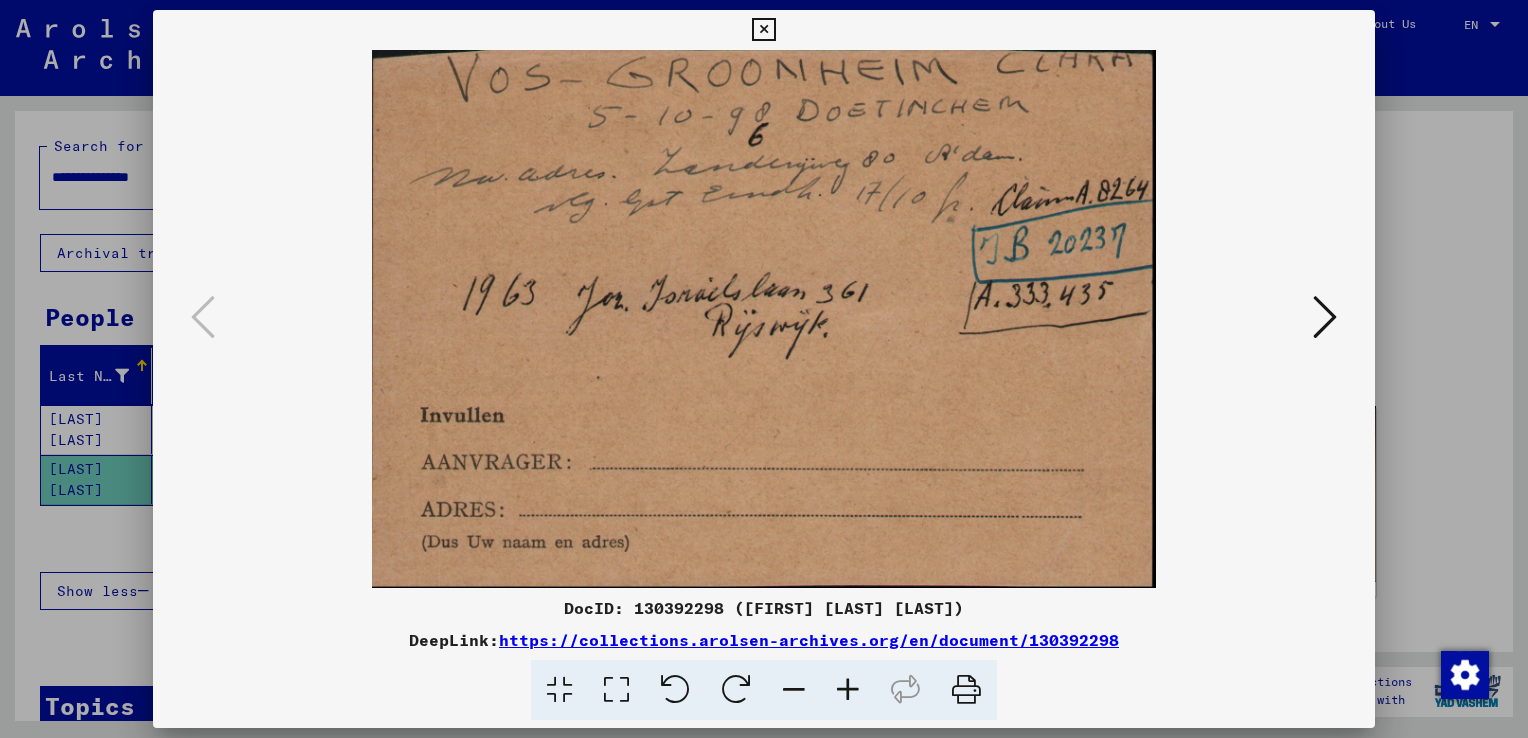 click at bounding box center [763, 30] 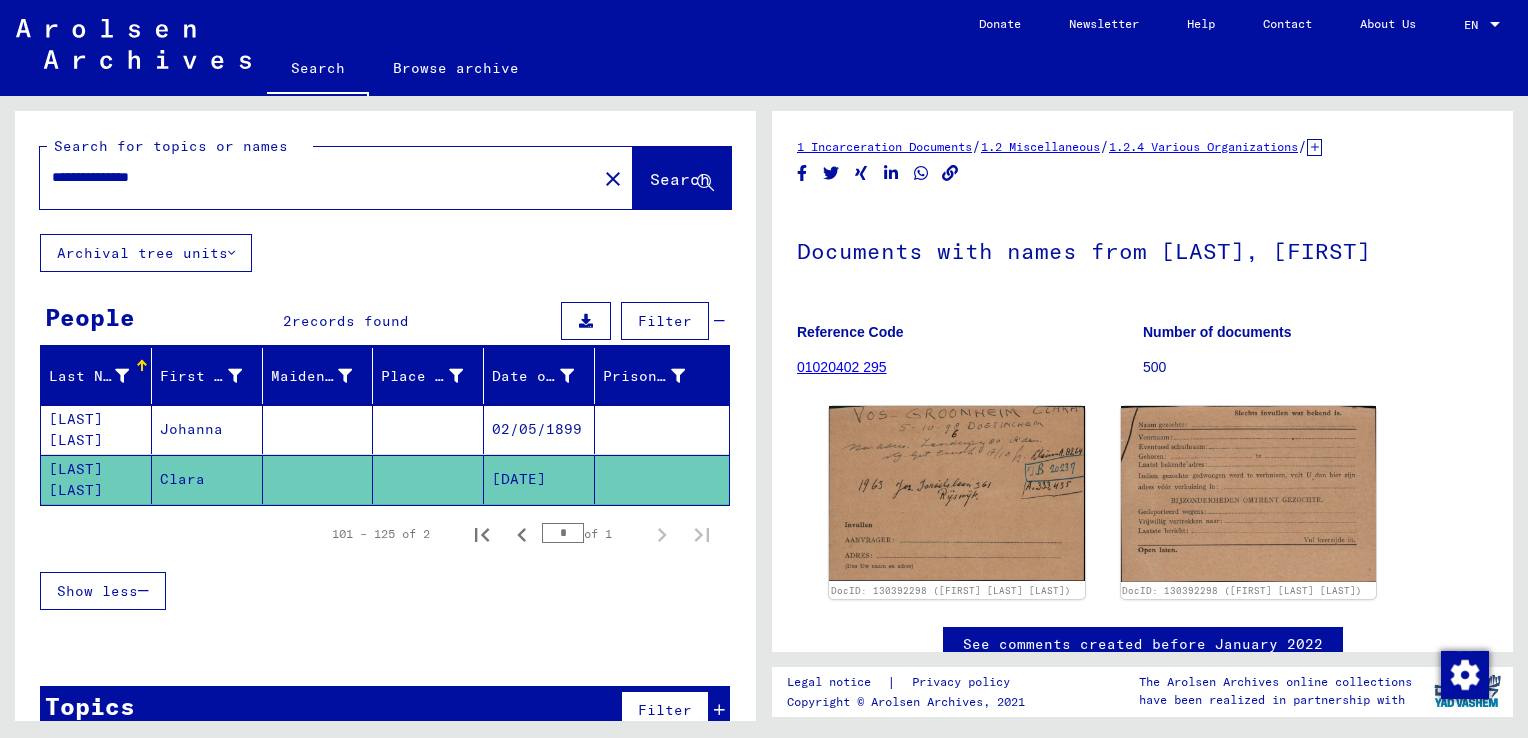 click on "02/05/1899" at bounding box center [539, 479] 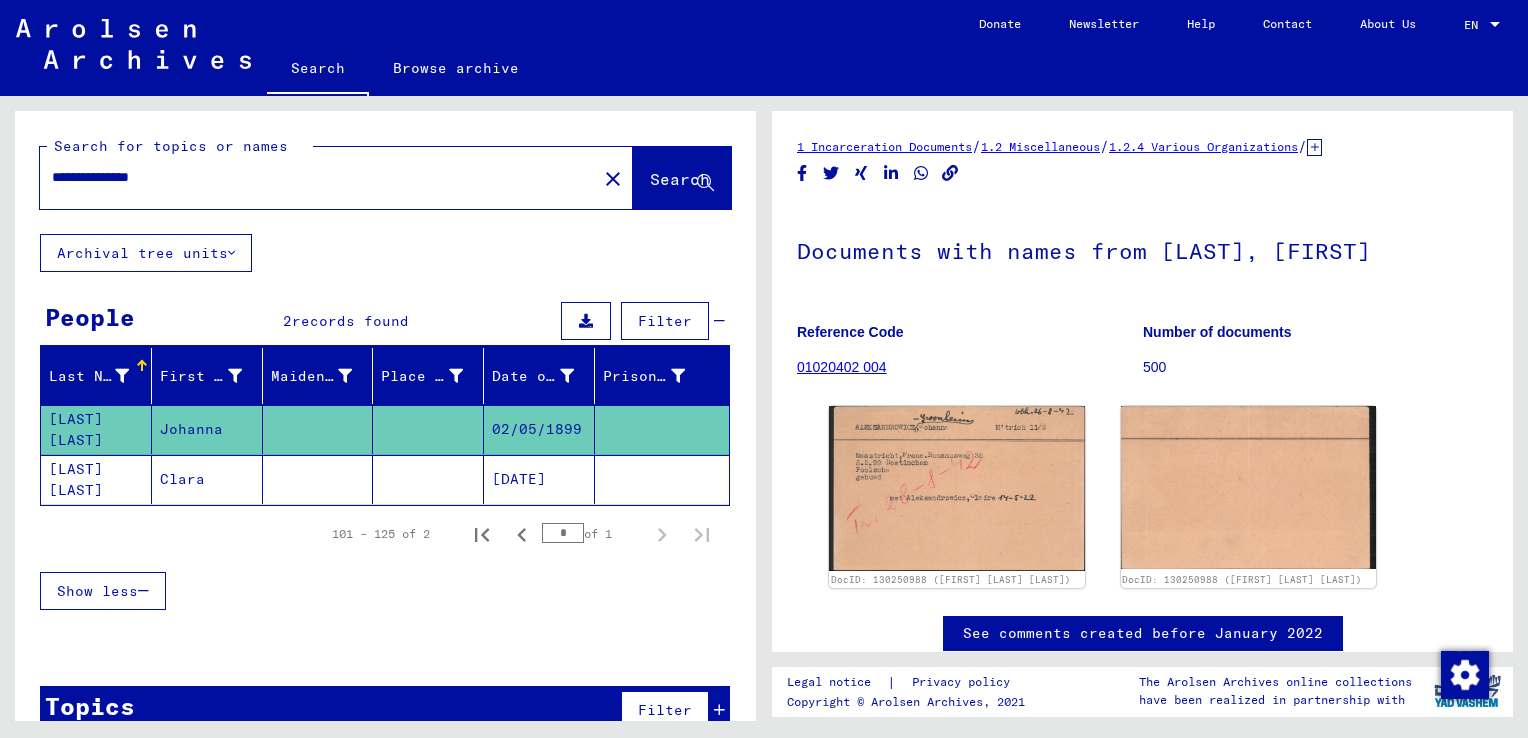 scroll, scrollTop: 0, scrollLeft: 0, axis: both 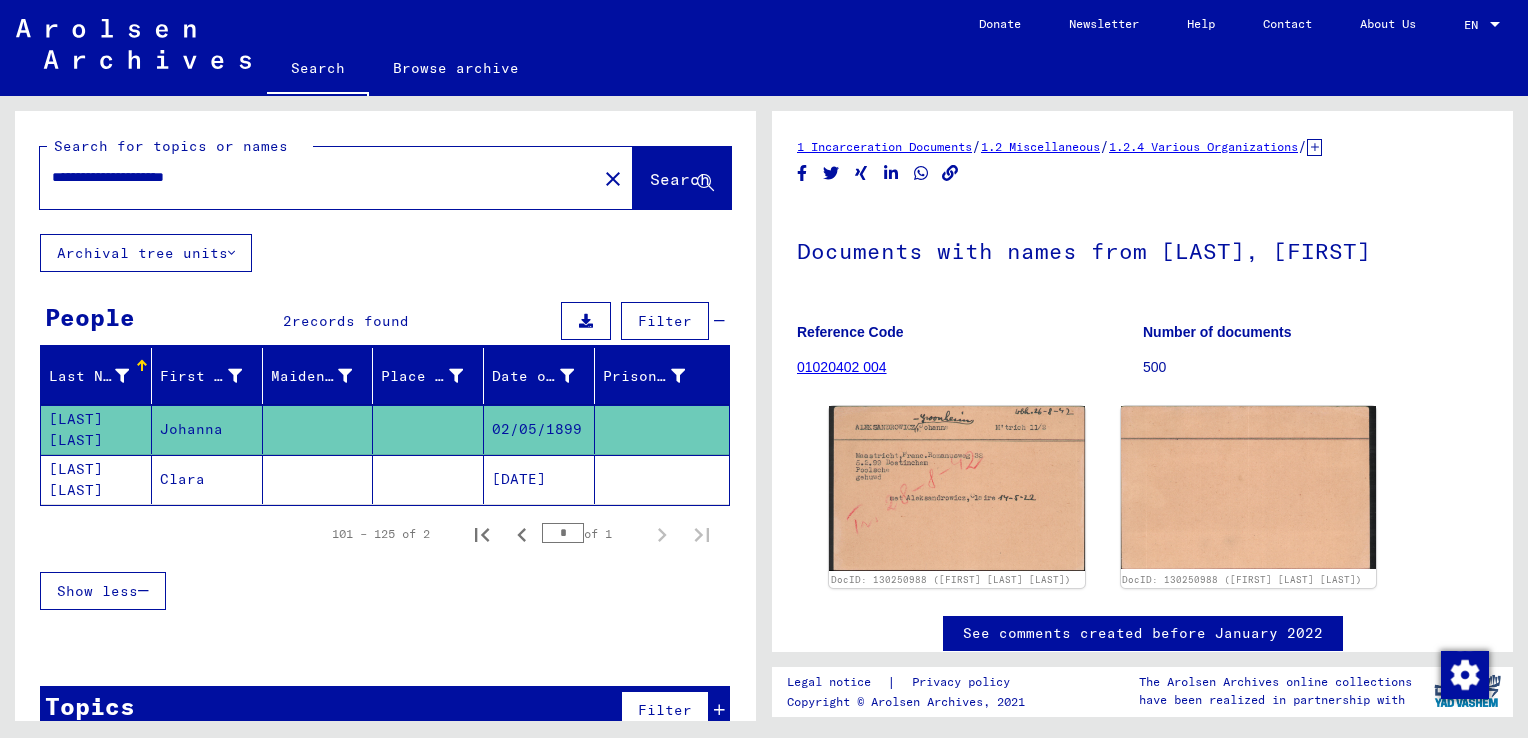 click on "**********" at bounding box center (318, 177) 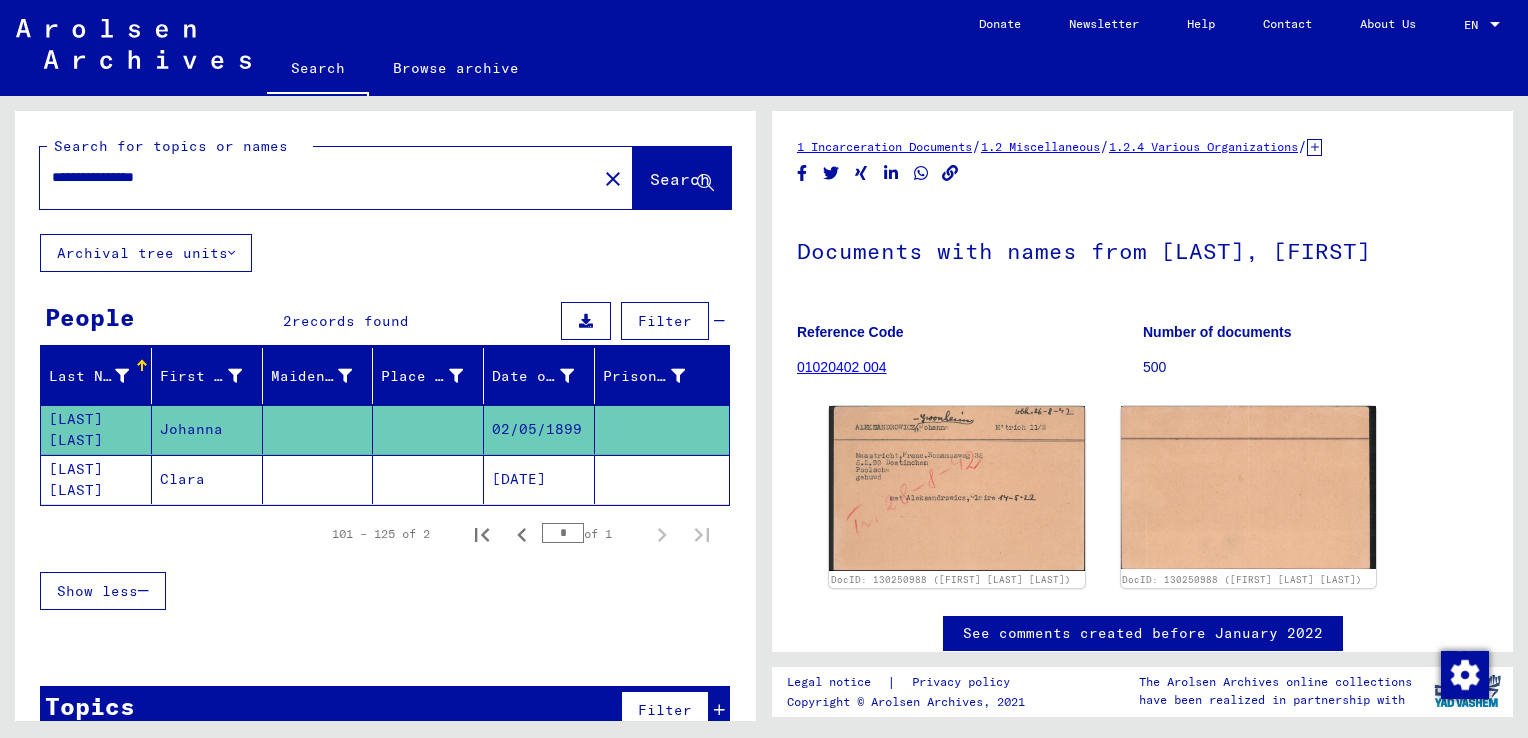 click on "Search" 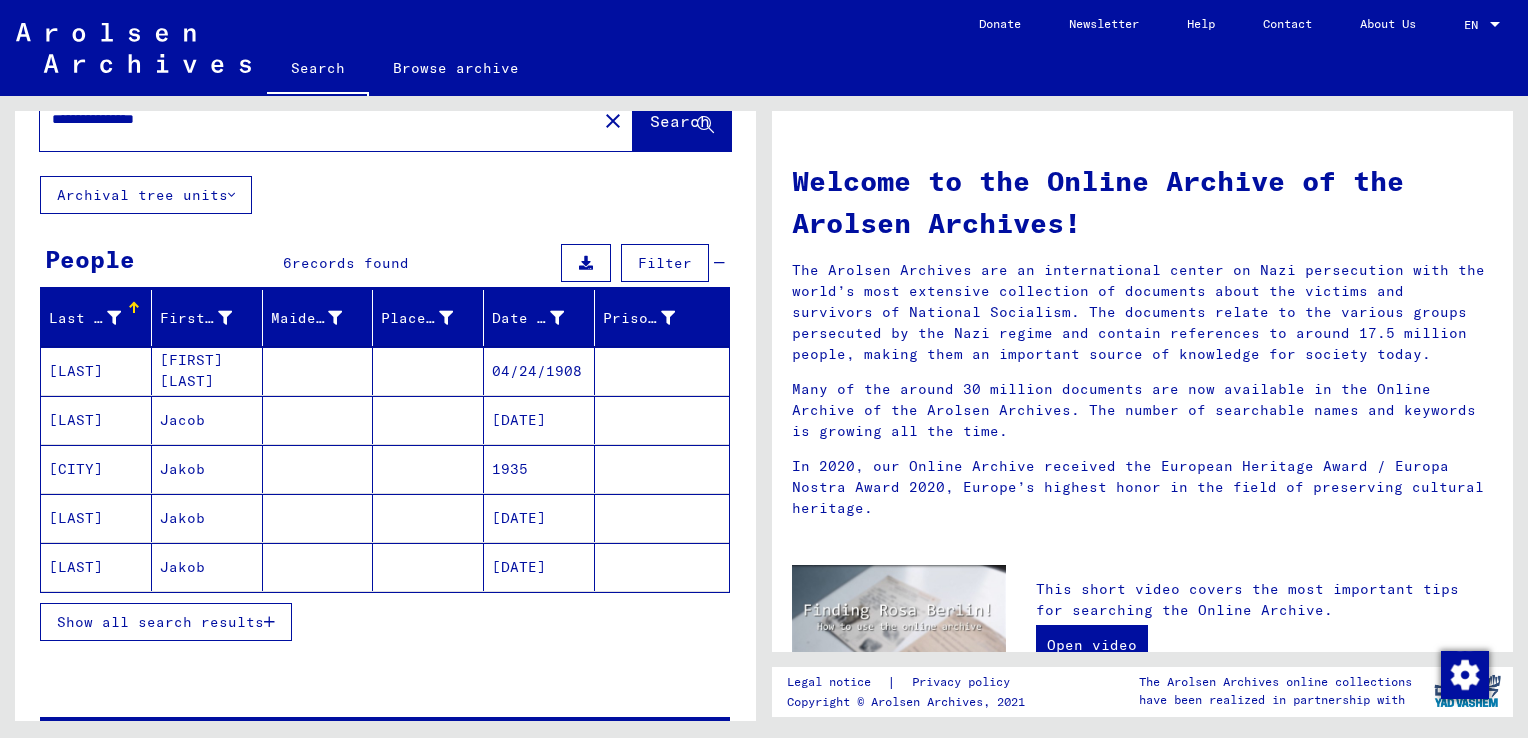 scroll, scrollTop: 100, scrollLeft: 0, axis: vertical 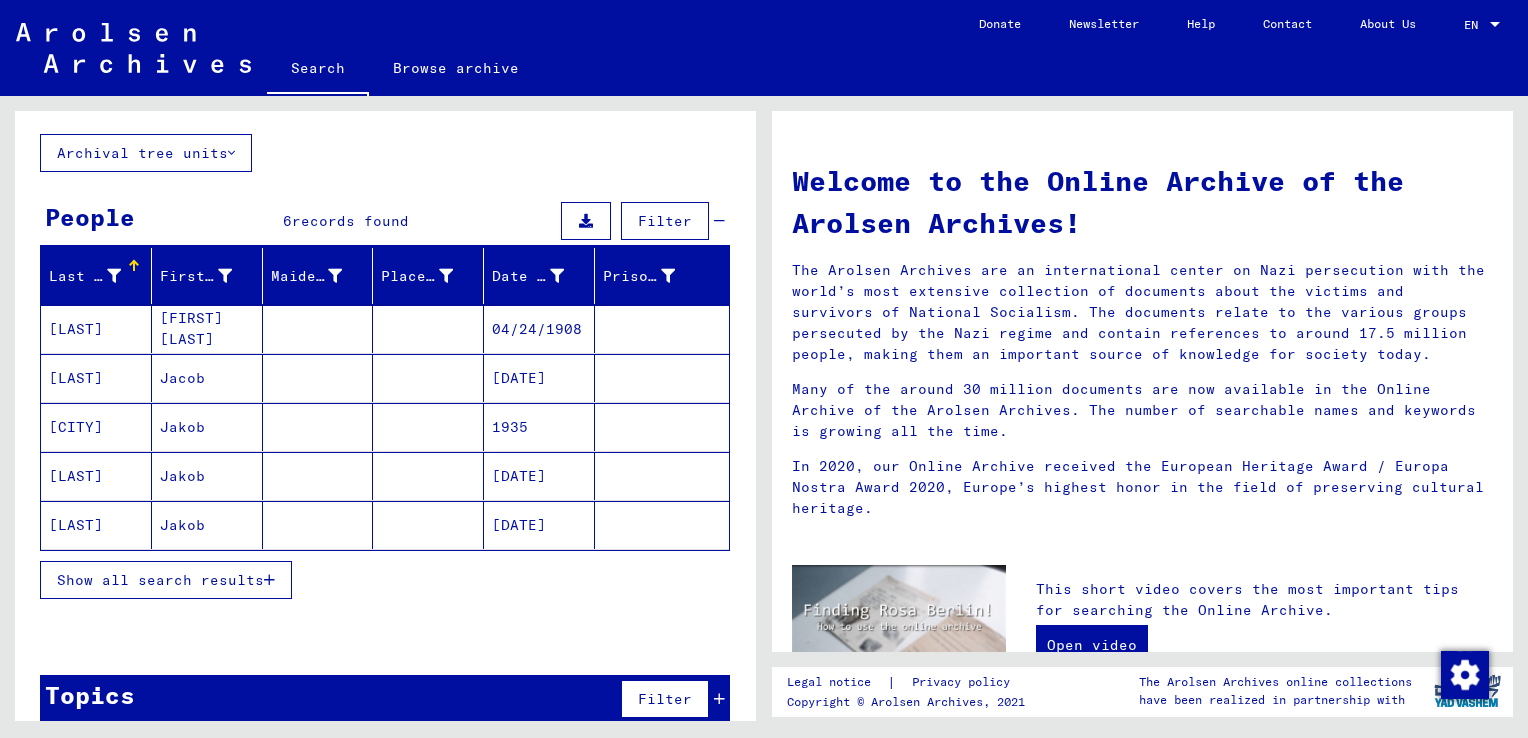 click at bounding box center (269, 580) 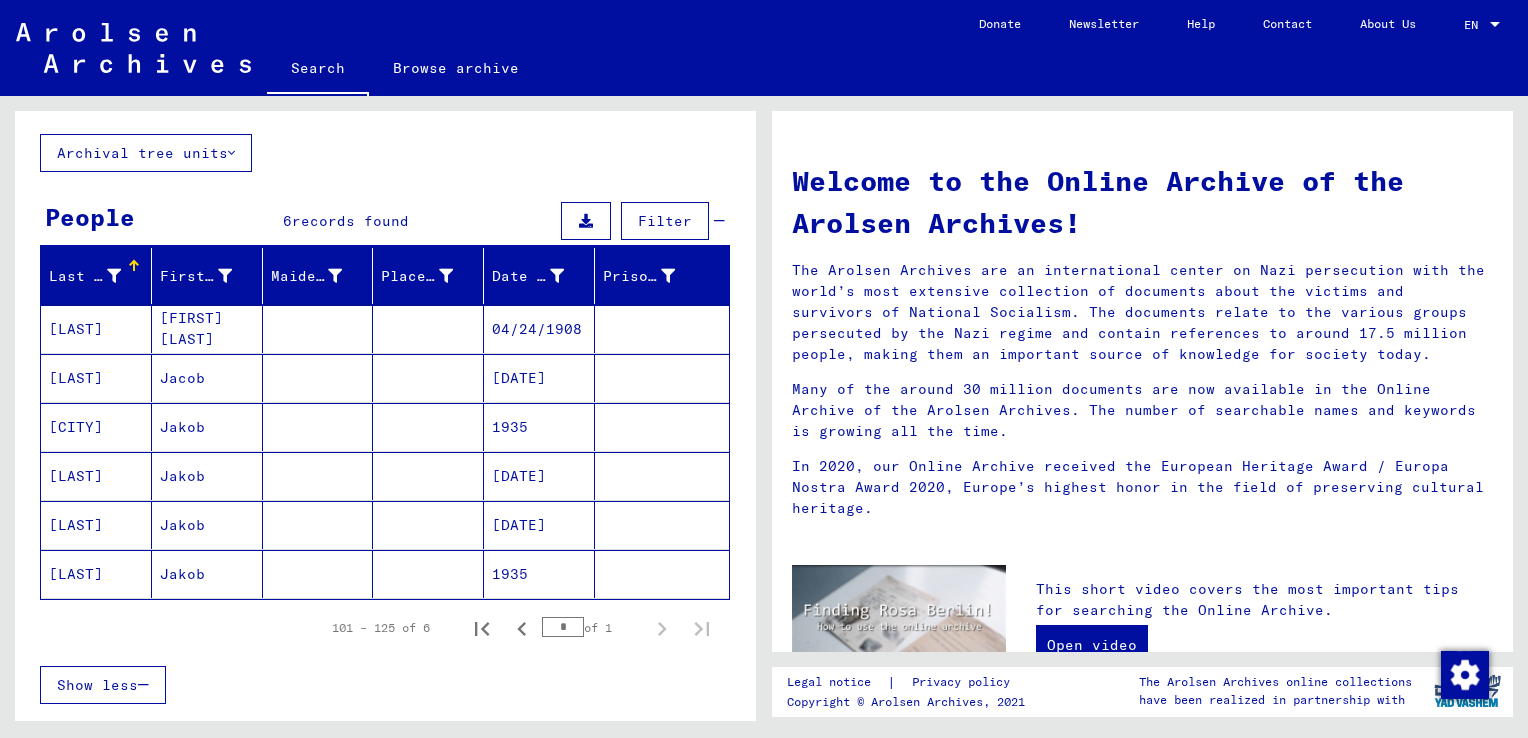 click on "04/24/1908" at bounding box center [539, 378] 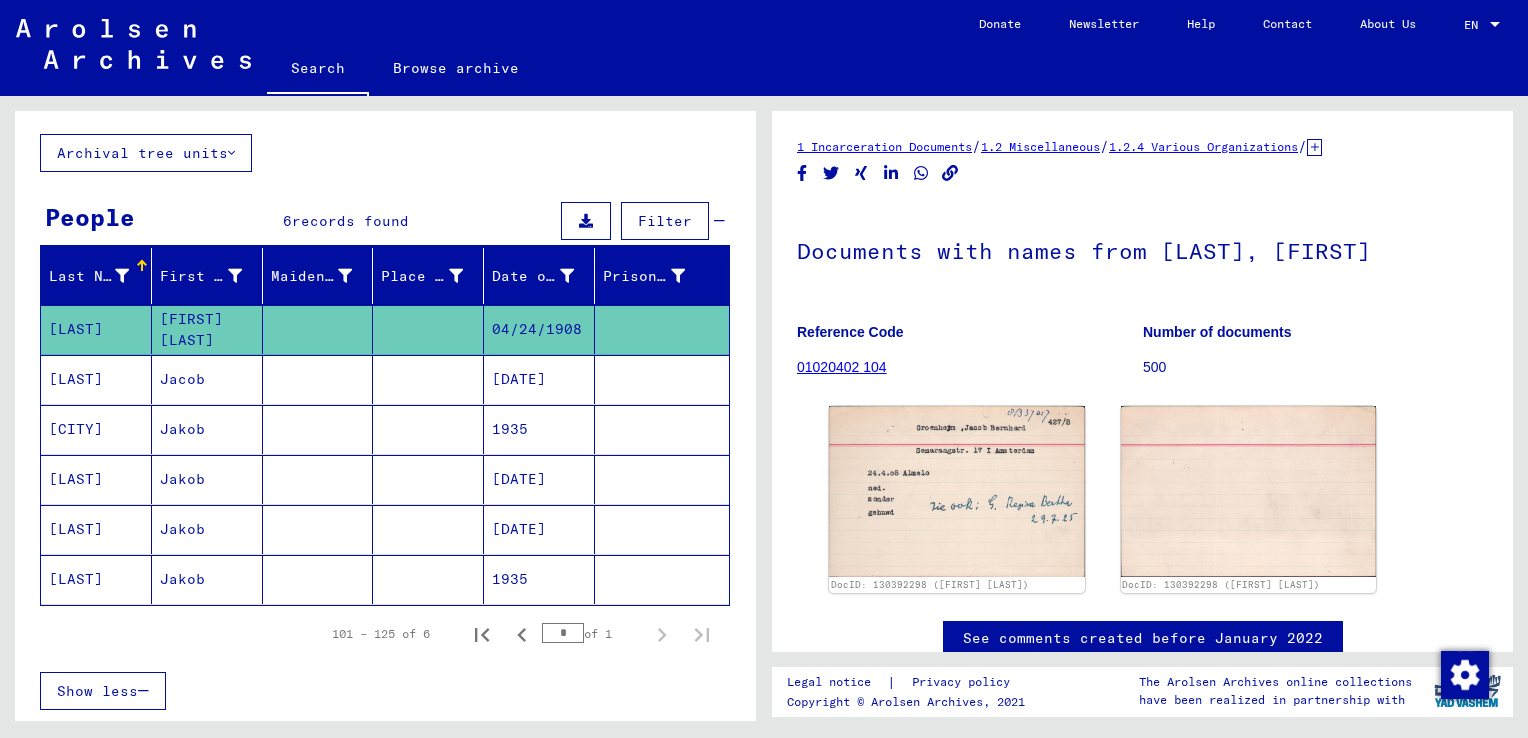 scroll, scrollTop: 0, scrollLeft: 0, axis: both 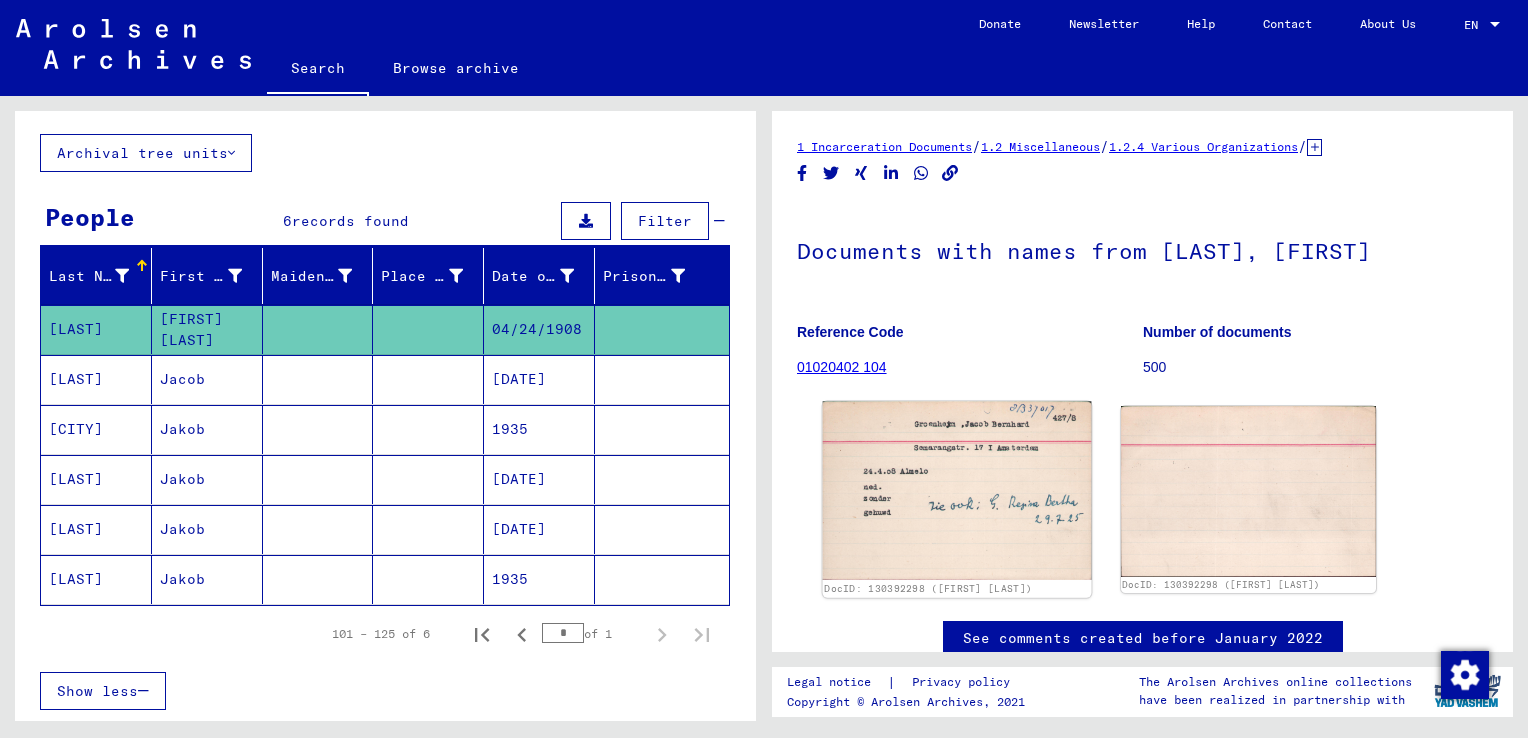 click 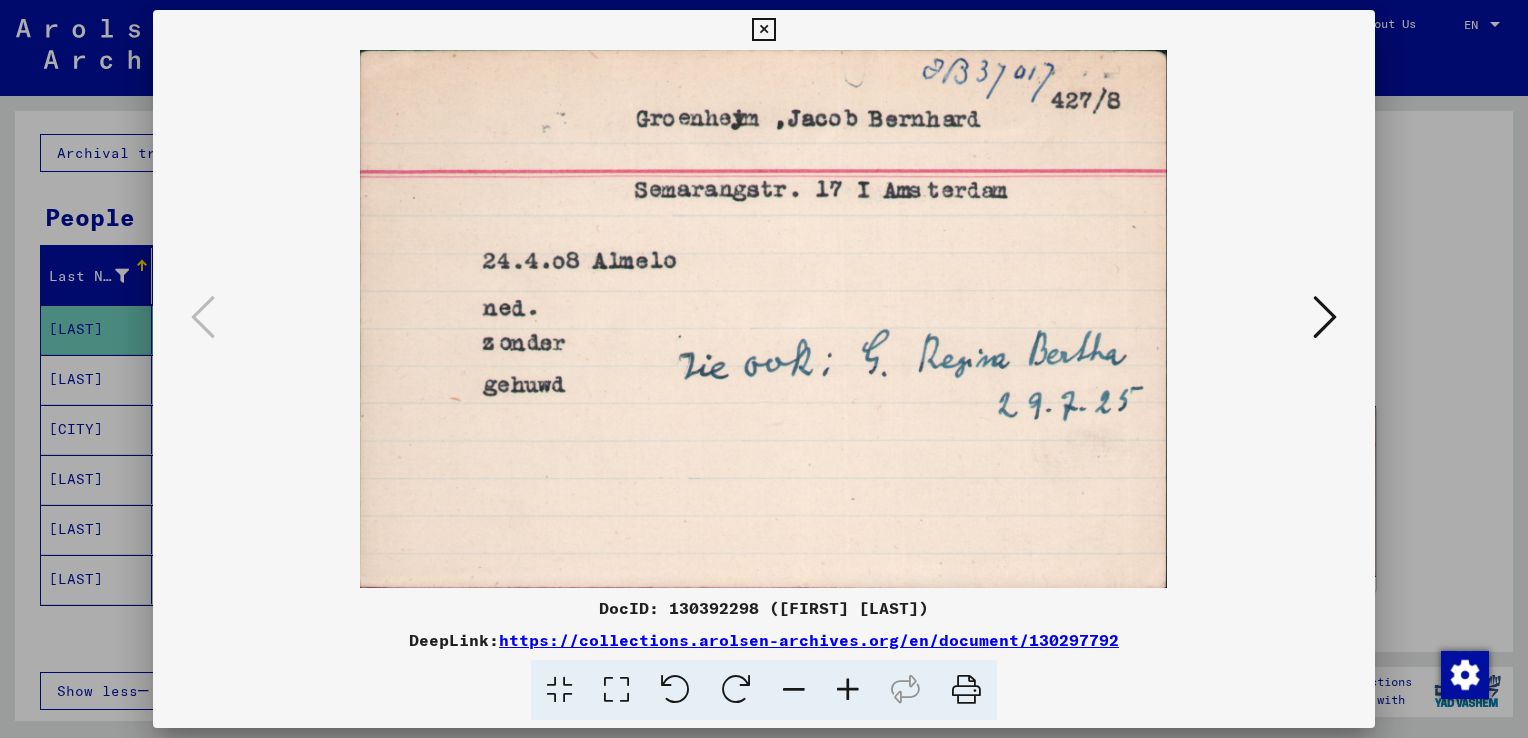 click at bounding box center (1325, 317) 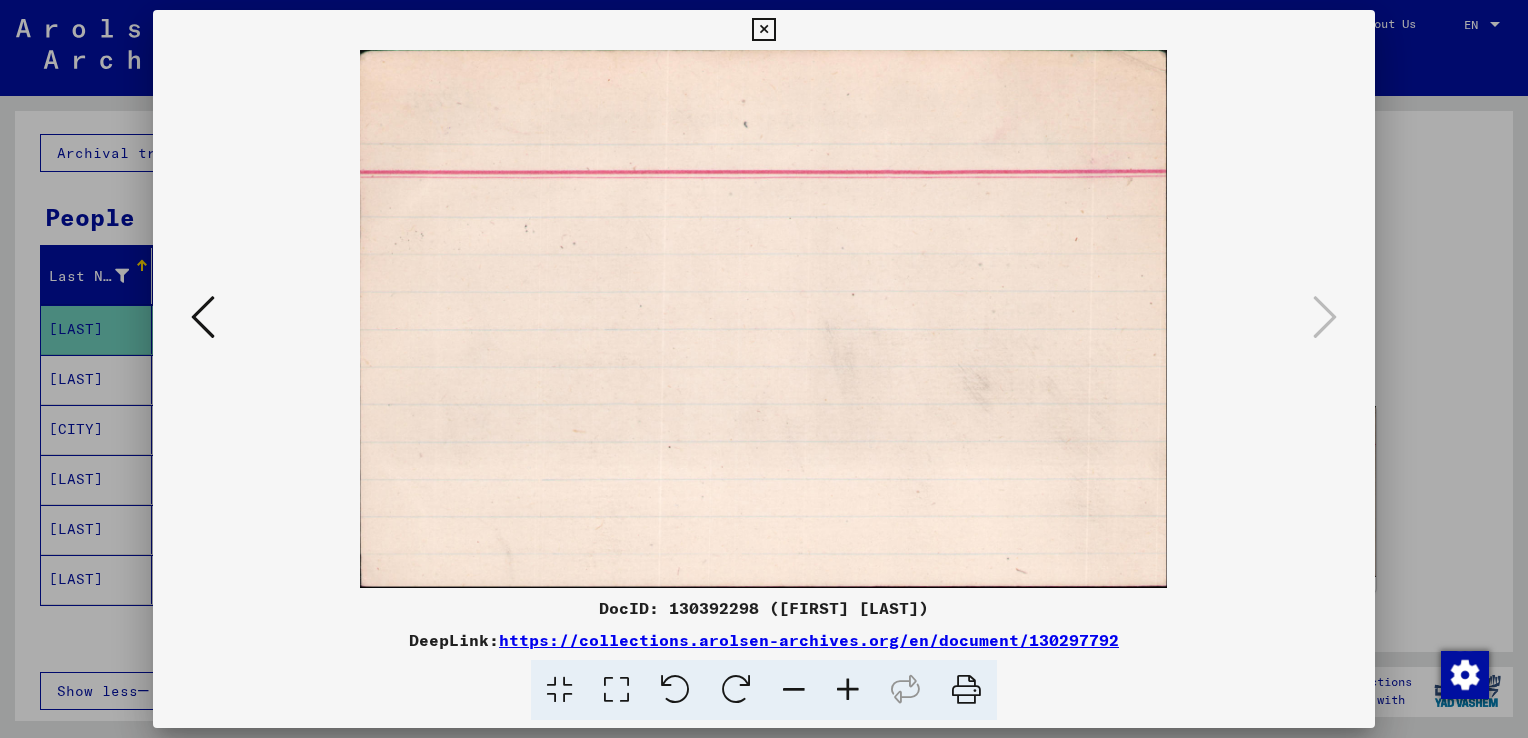 click at bounding box center [763, 30] 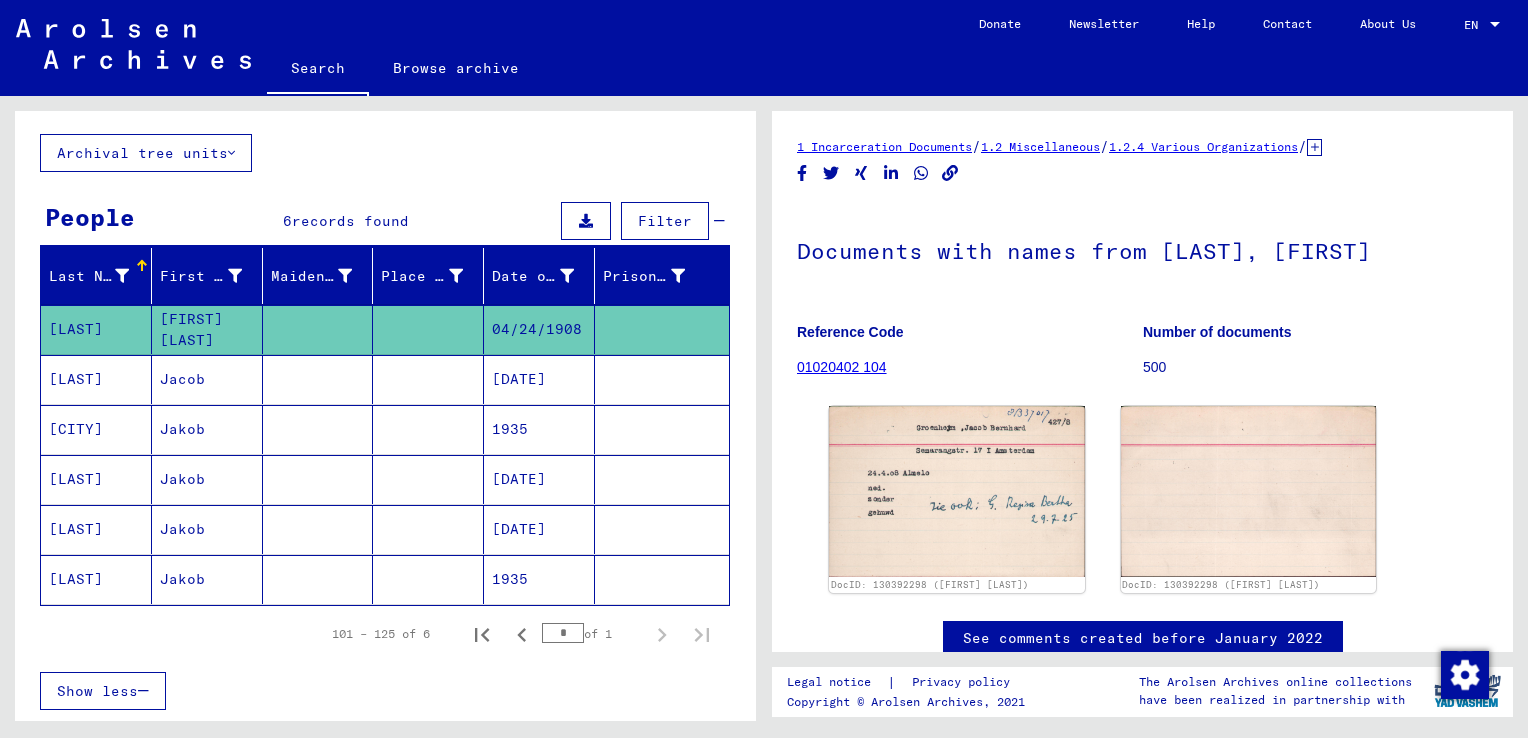 scroll, scrollTop: 0, scrollLeft: 0, axis: both 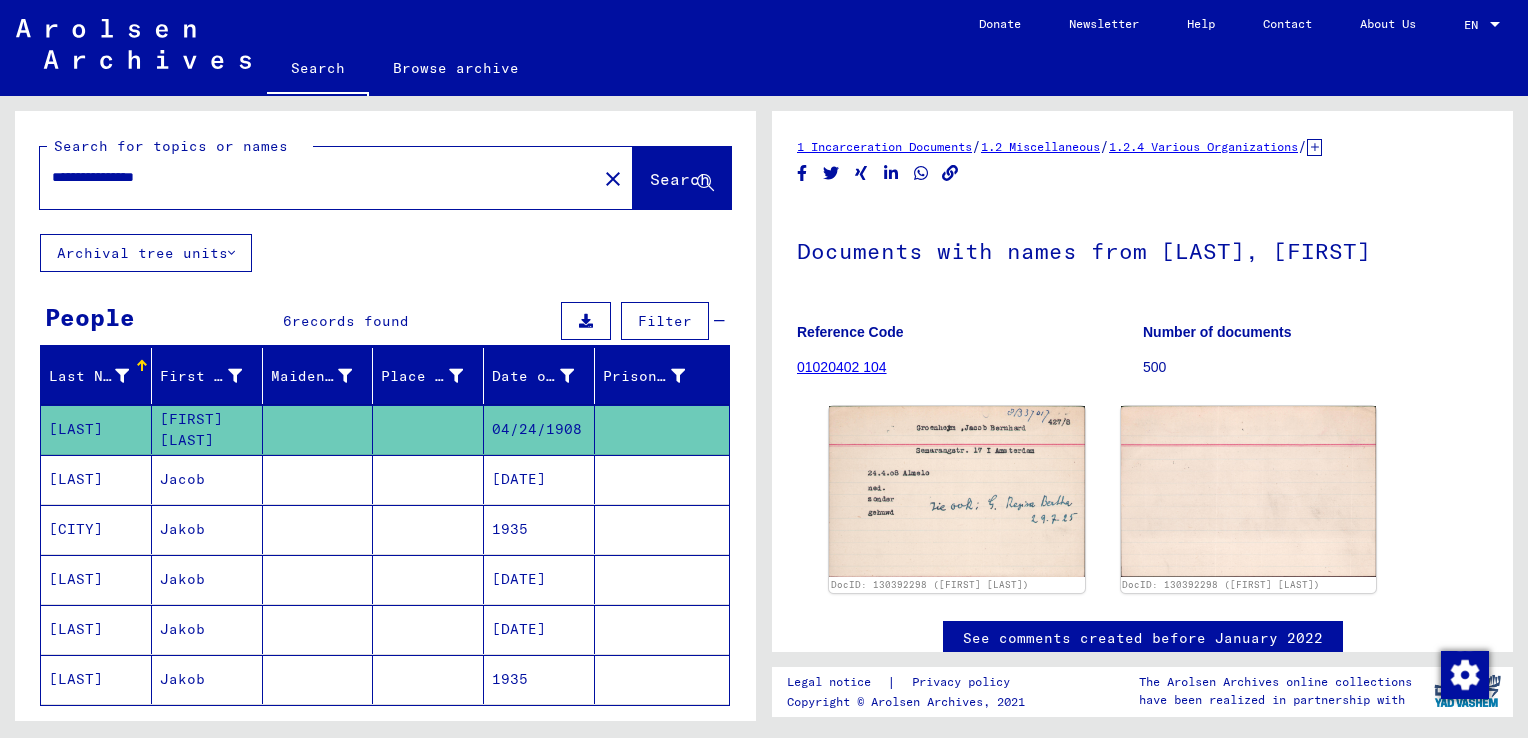 click on "**********" at bounding box center (318, 177) 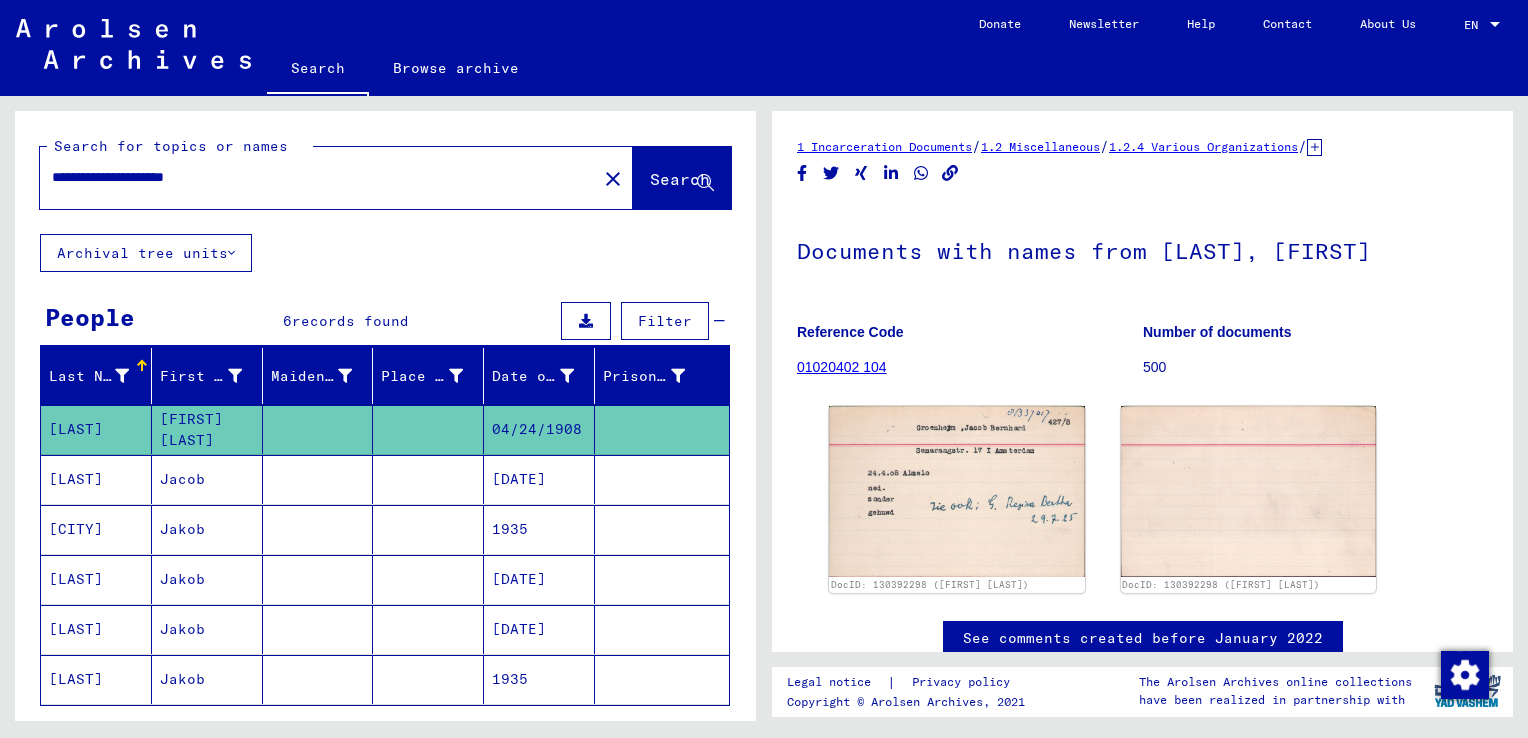 click on "**********" at bounding box center [318, 177] 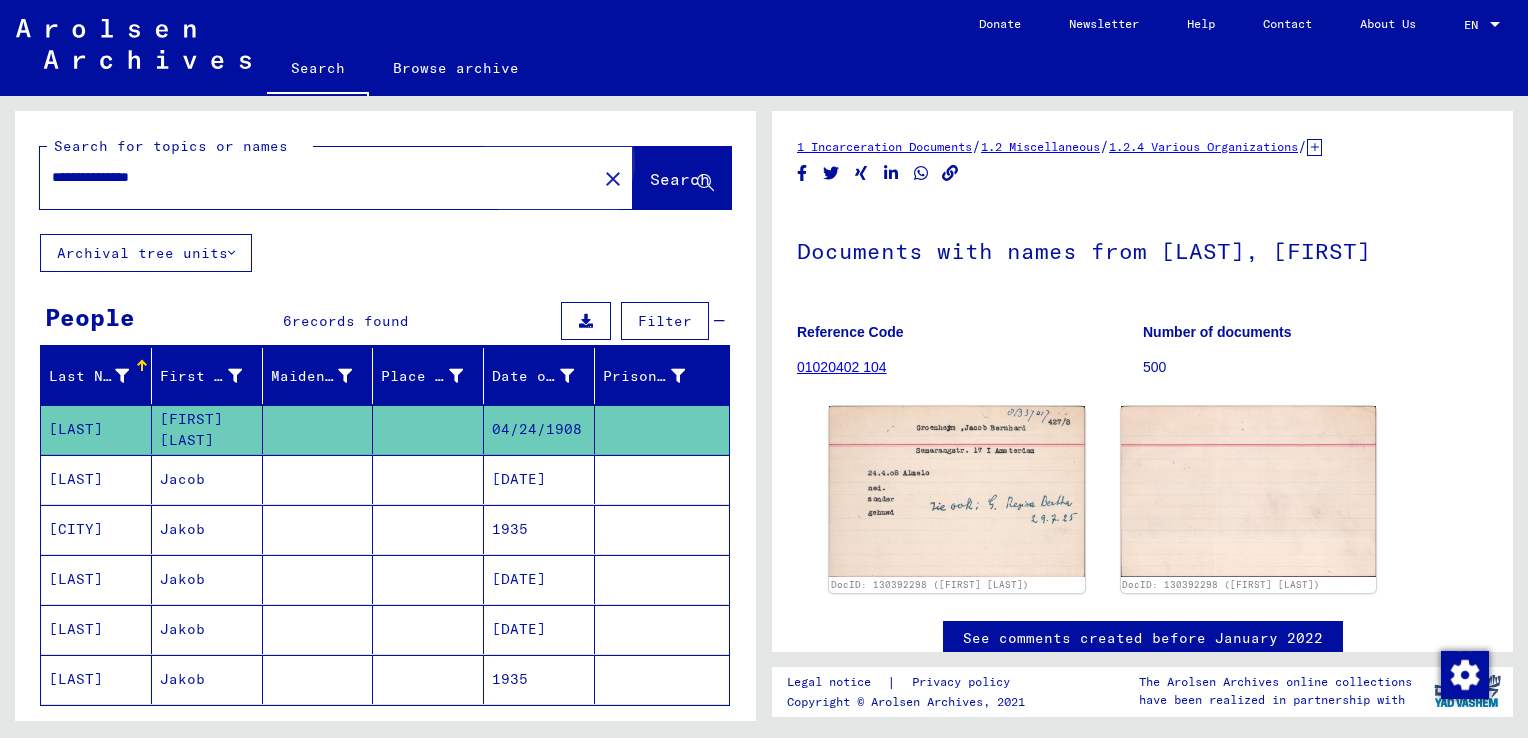 click on "Search" 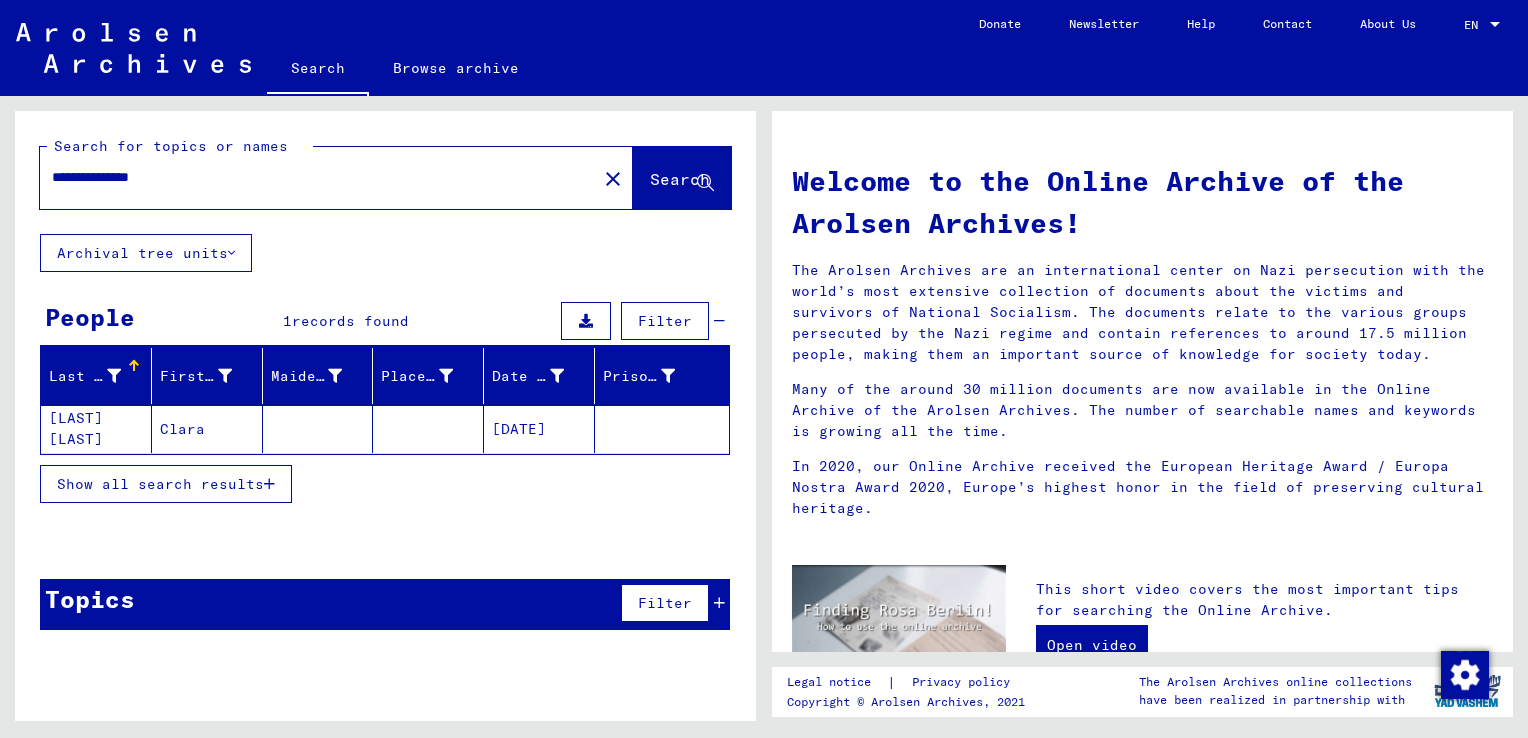 click on "Clara" 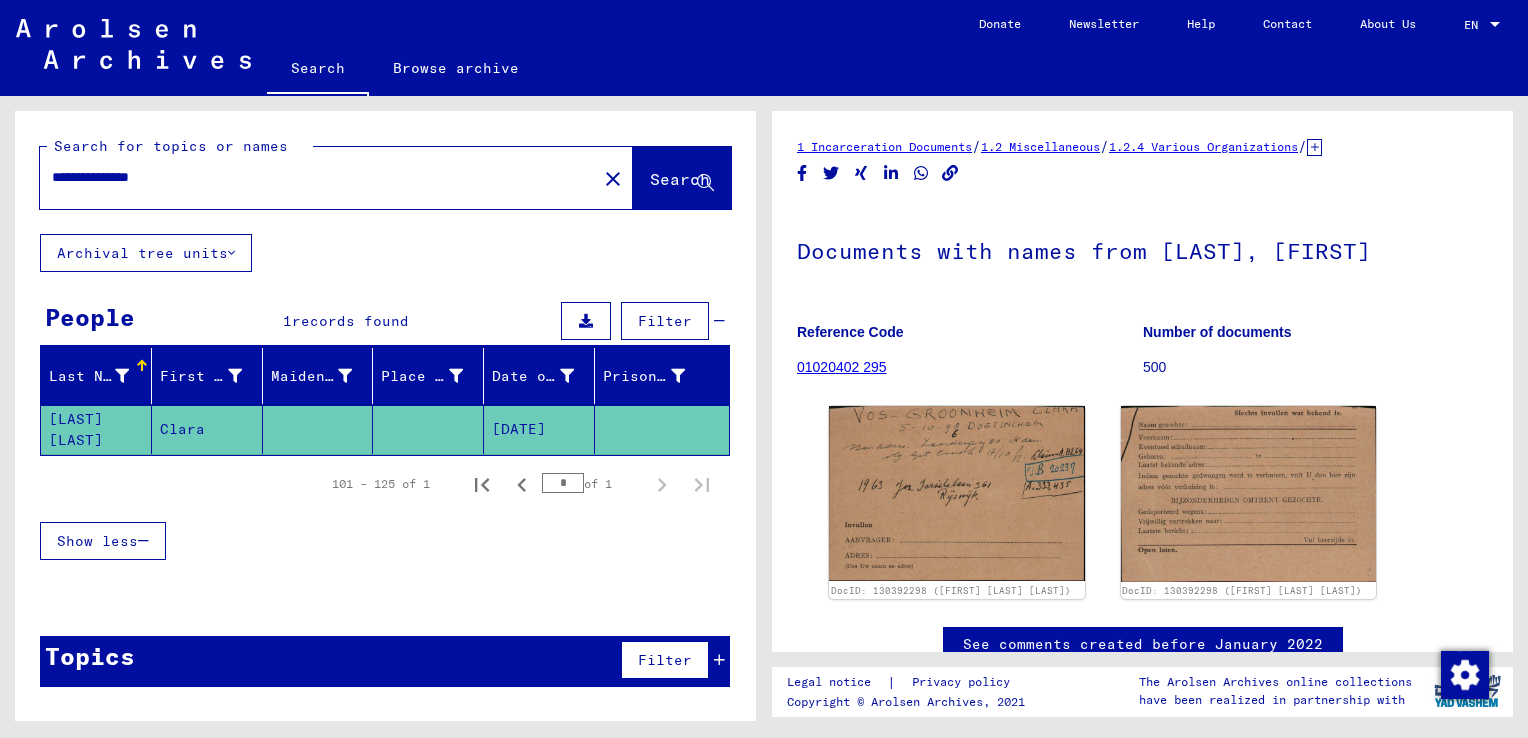 scroll, scrollTop: 0, scrollLeft: 0, axis: both 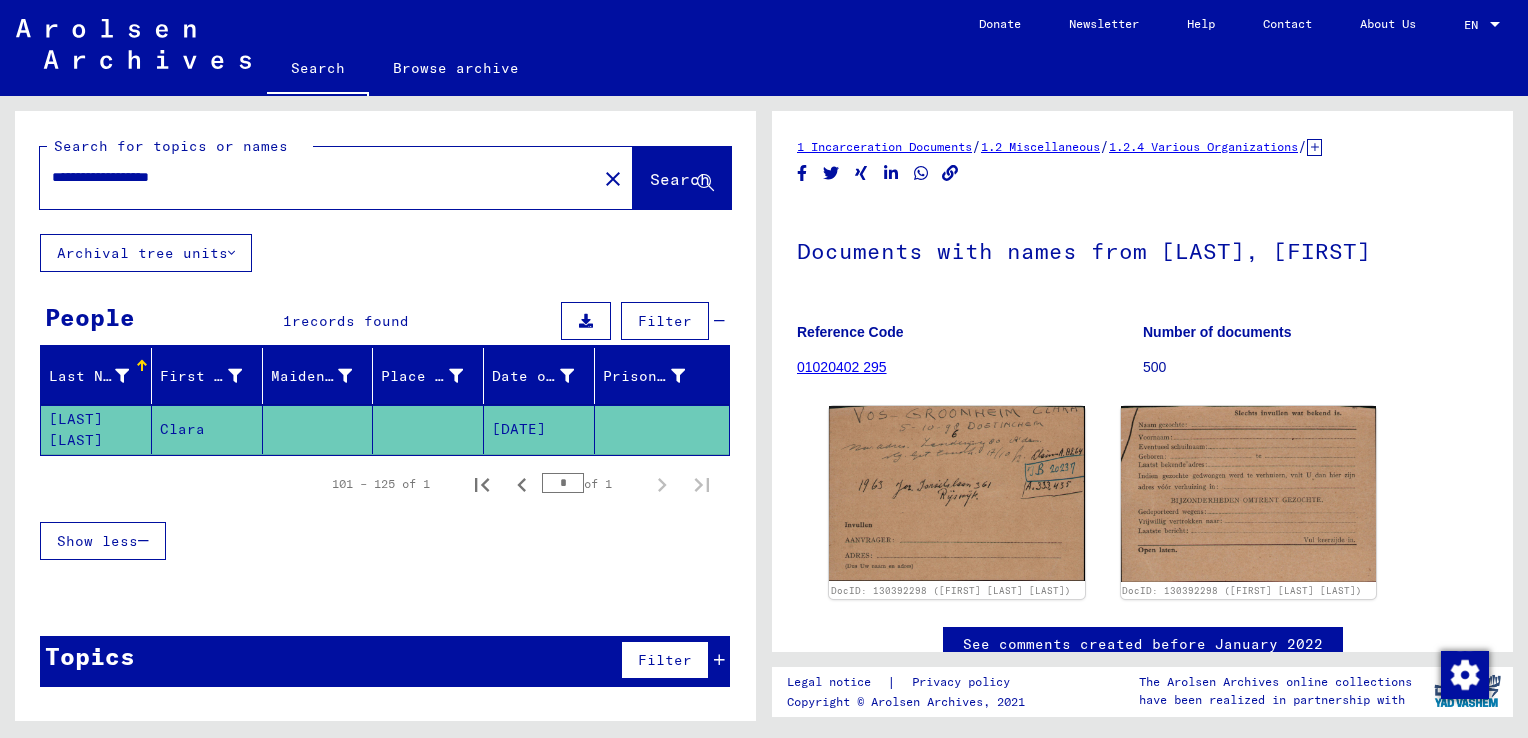 click on "**********" at bounding box center (318, 177) 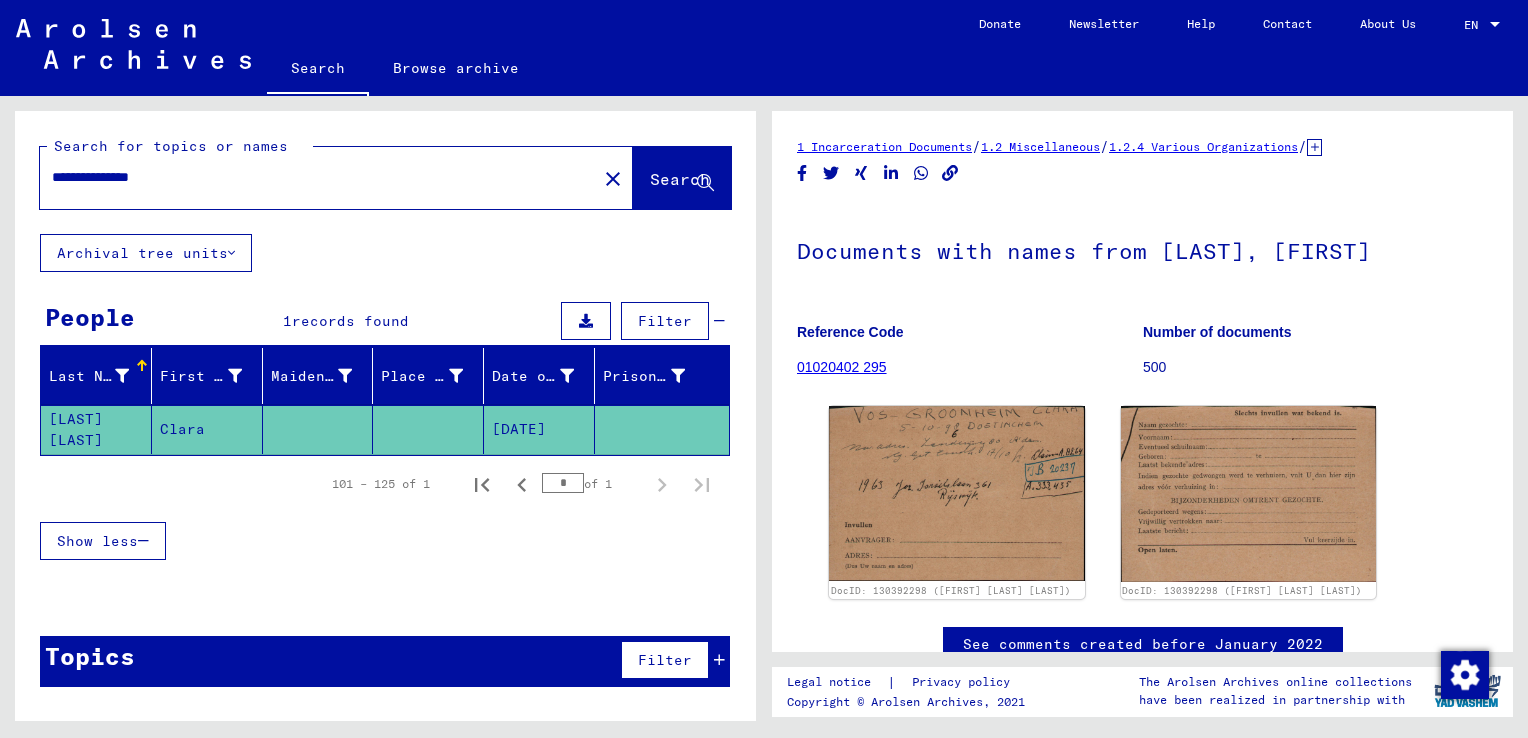type on "**********" 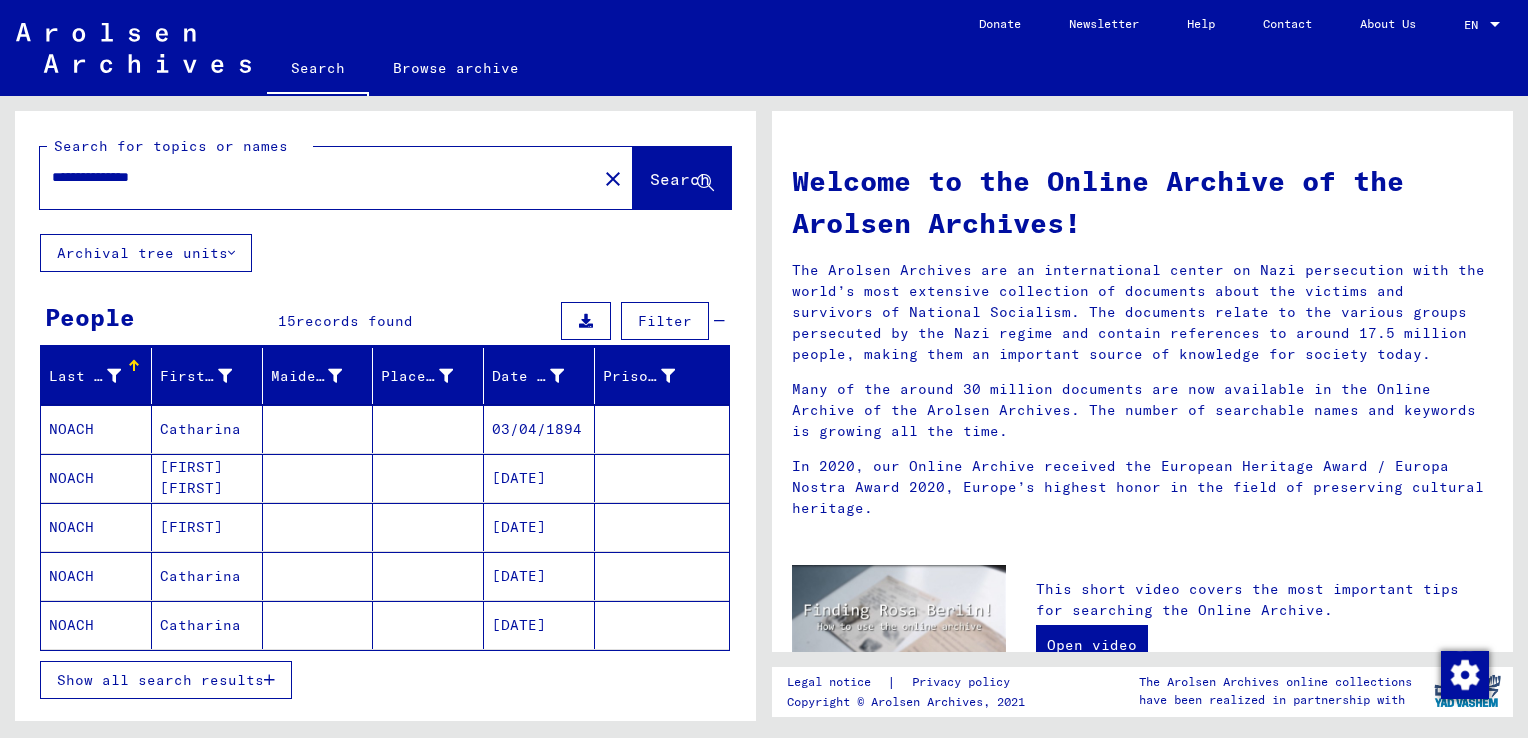 click on "[DATE]" at bounding box center [539, 625] 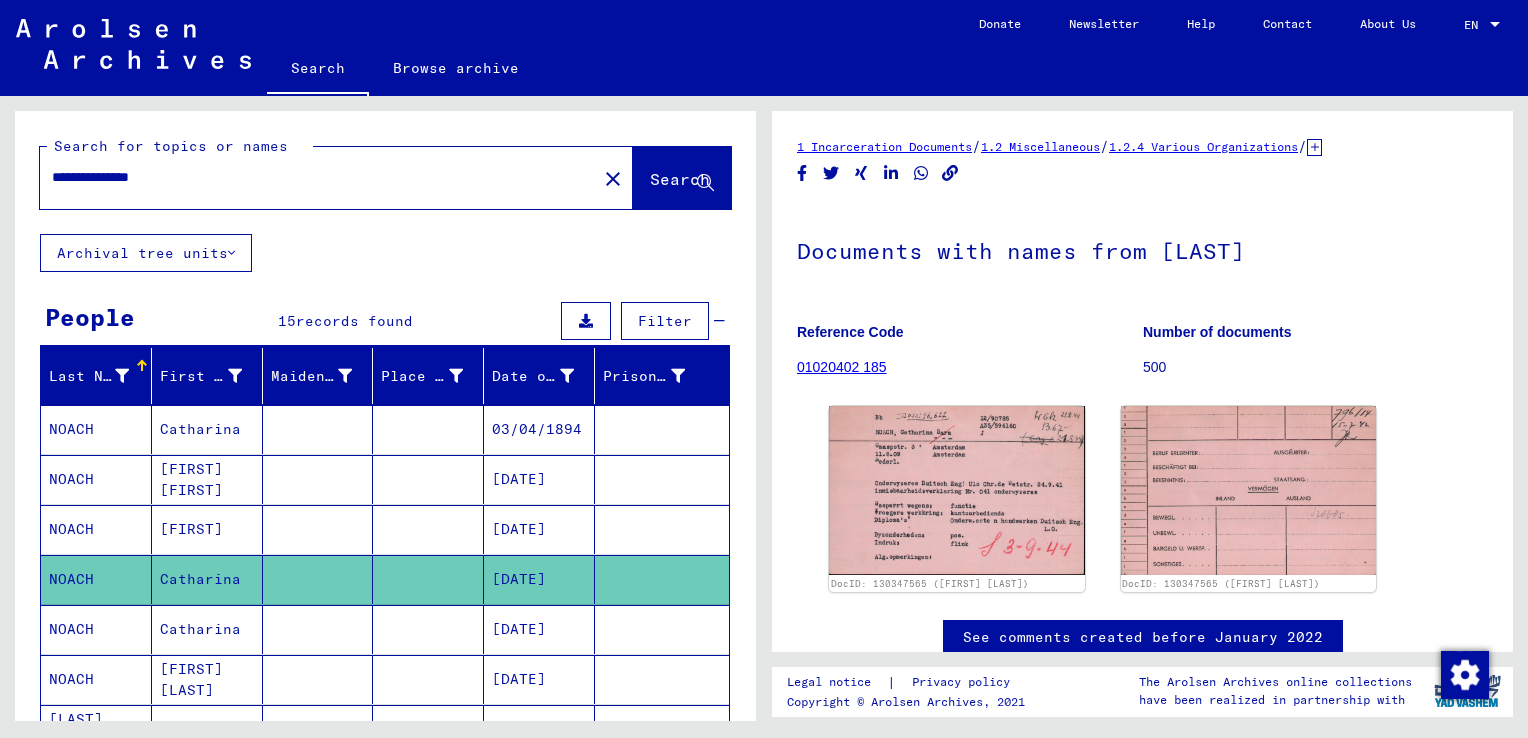 scroll, scrollTop: 0, scrollLeft: 0, axis: both 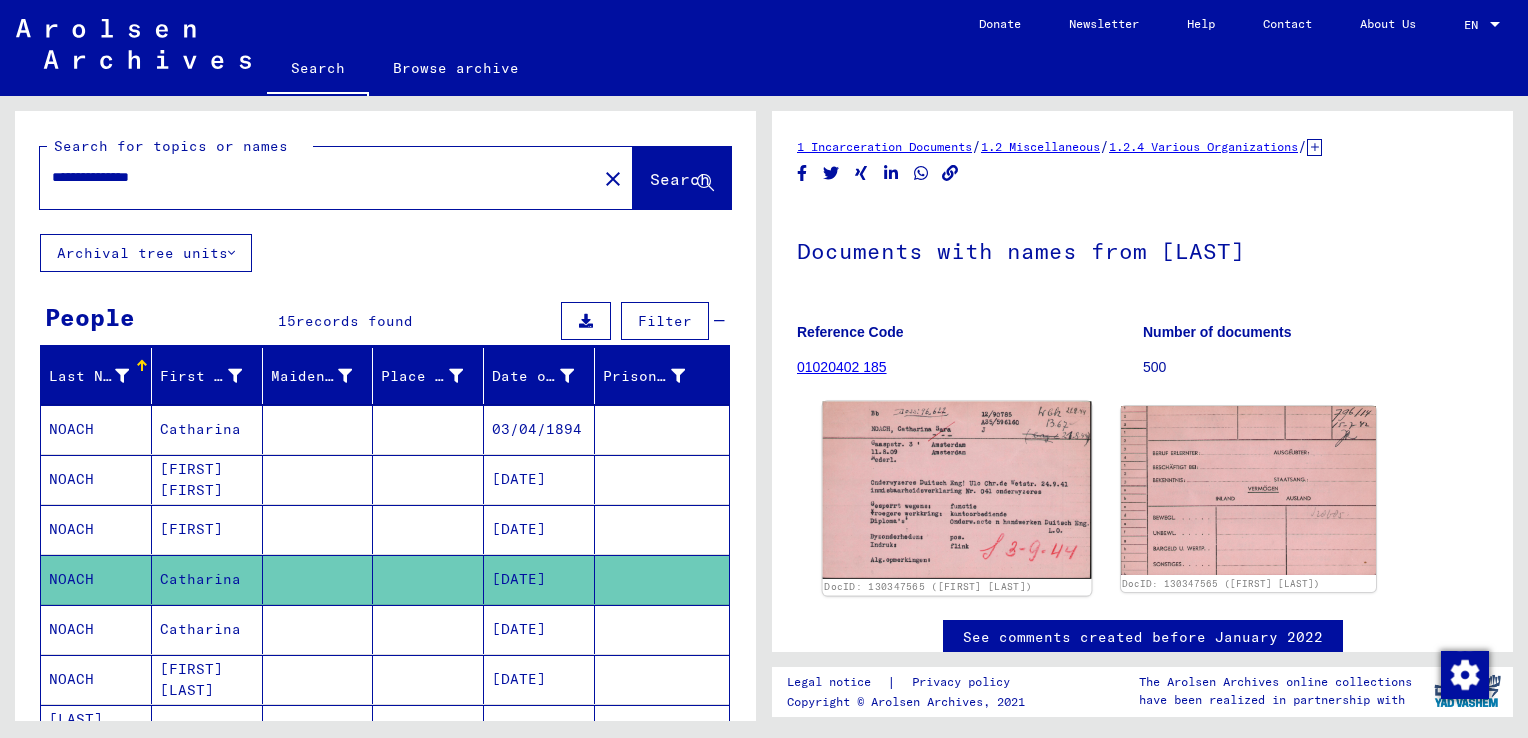 click 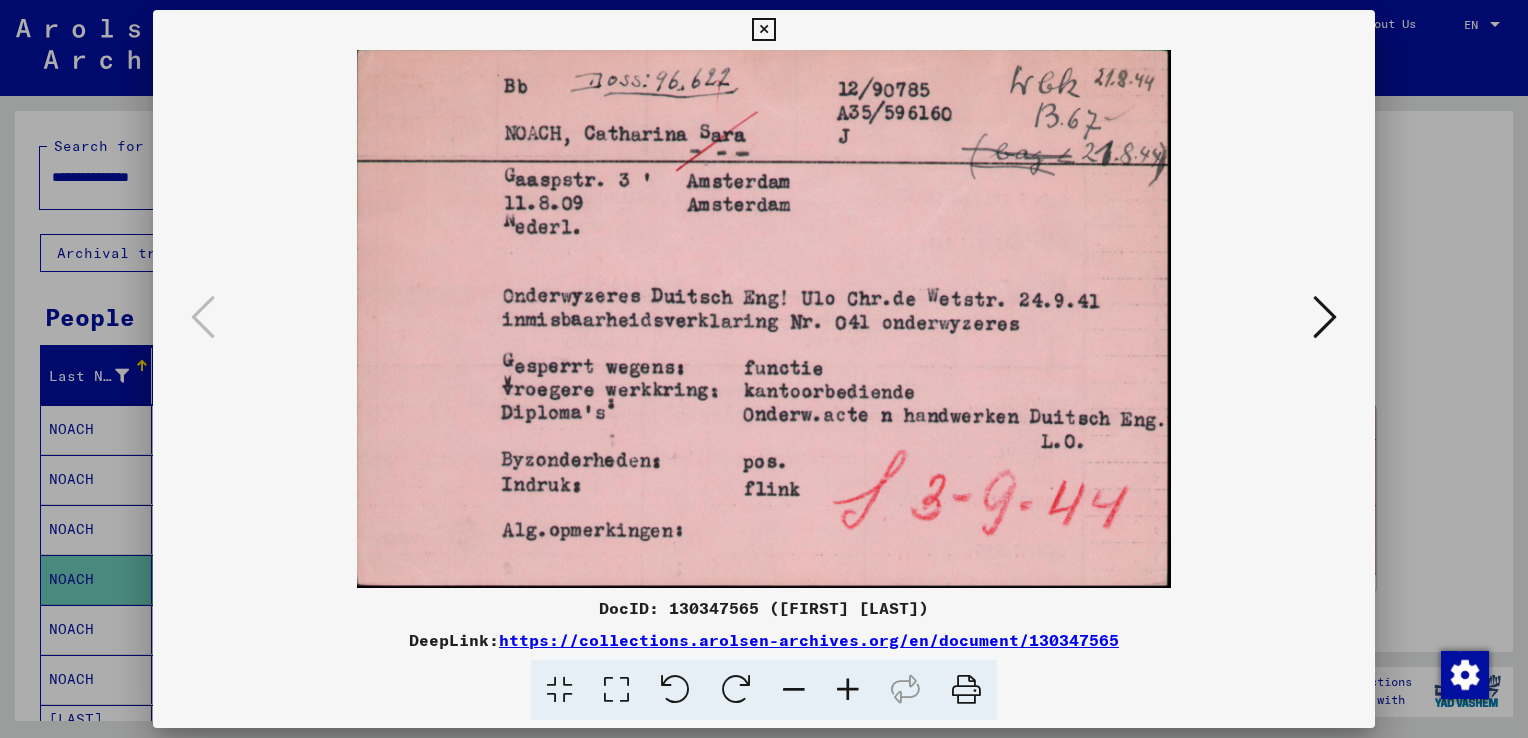 click at bounding box center (1325, 317) 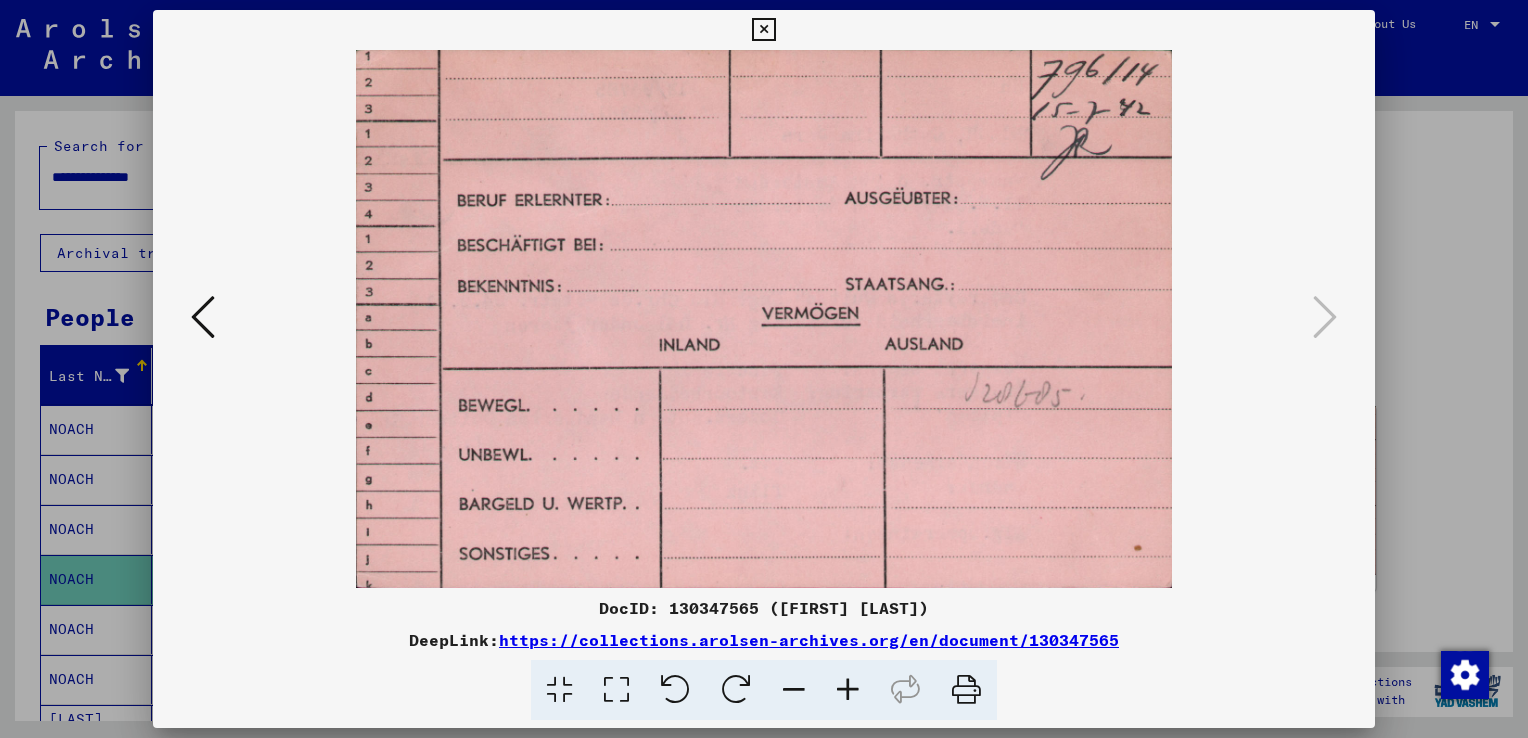 click at bounding box center (203, 317) 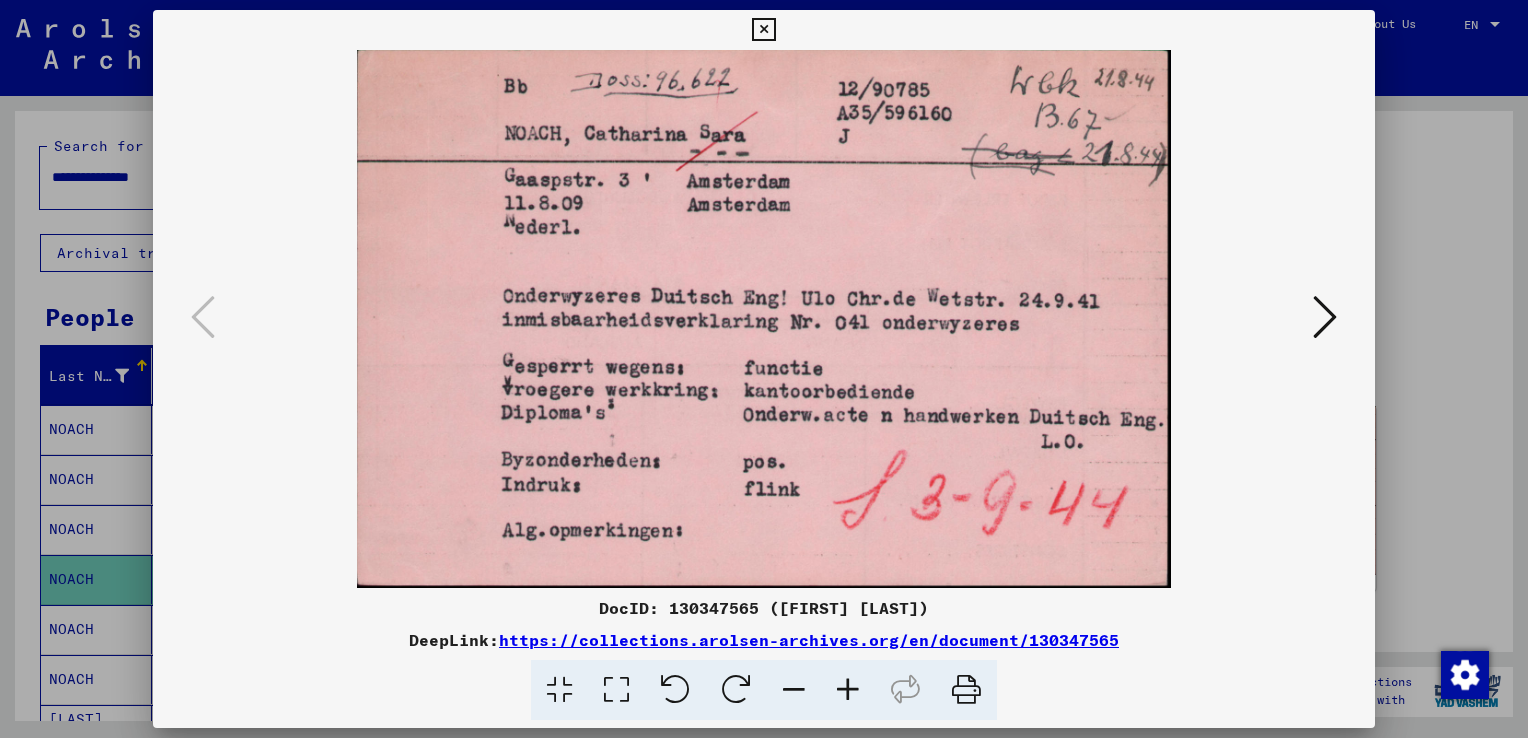 click at bounding box center (763, 30) 